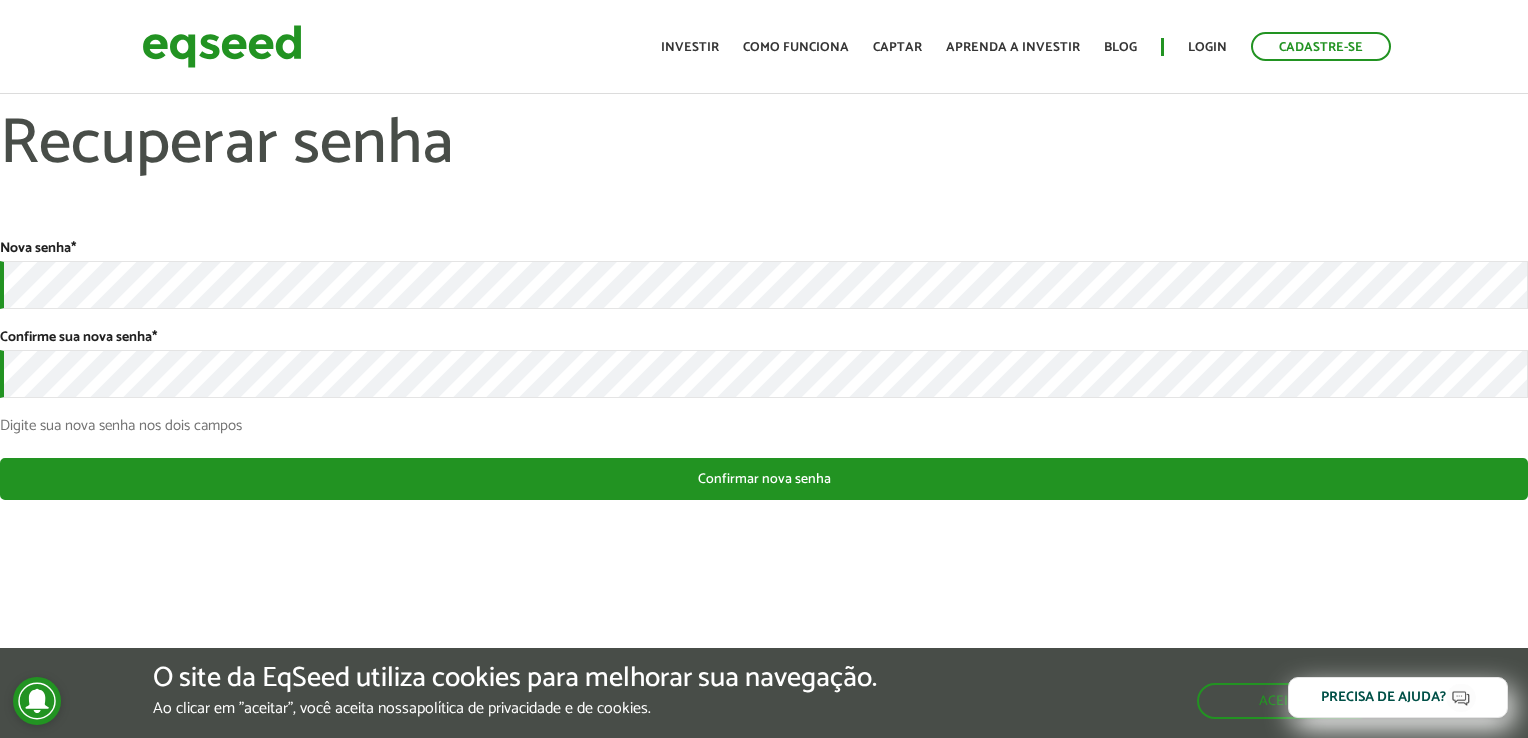 scroll, scrollTop: 0, scrollLeft: 0, axis: both 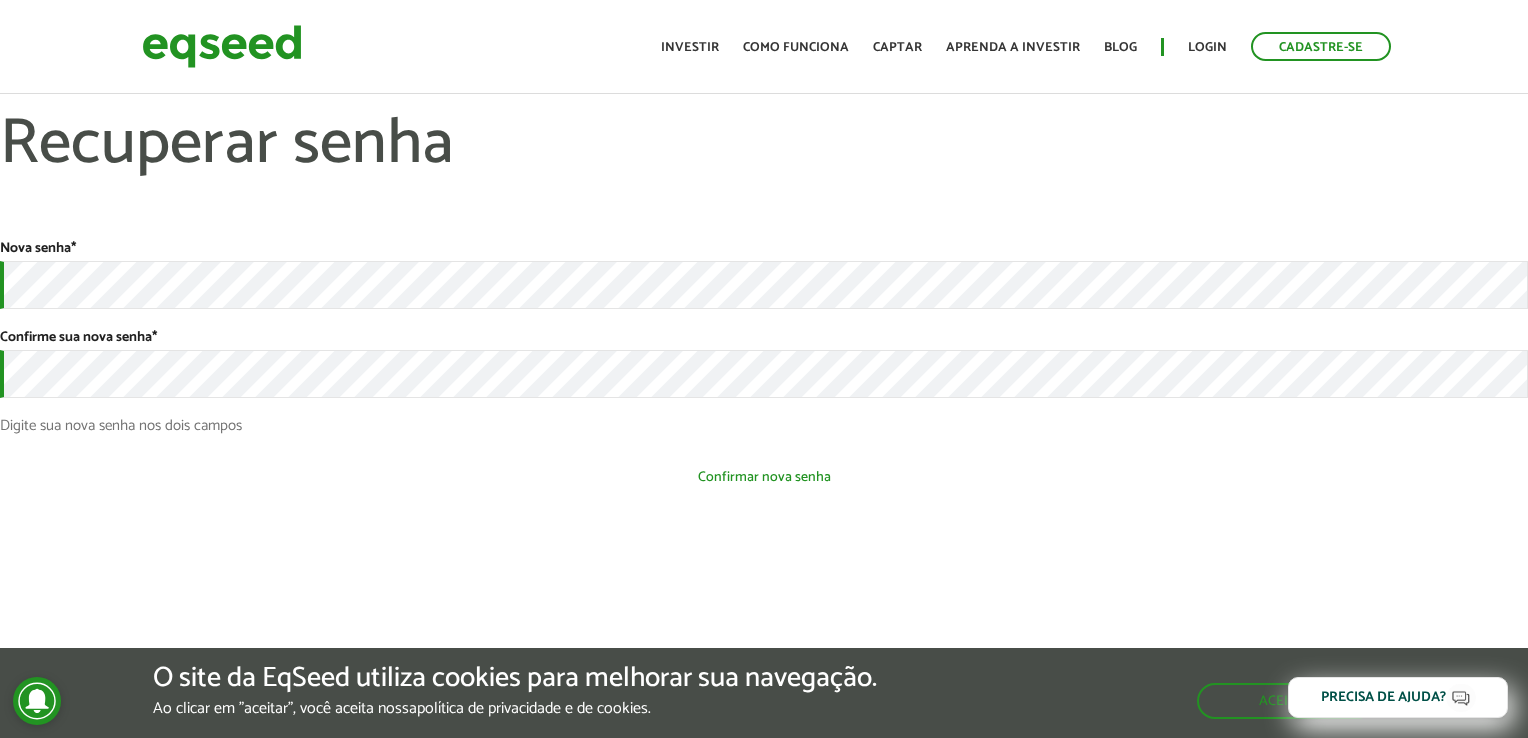 click on "Confirmar nova senha" at bounding box center (764, 477) 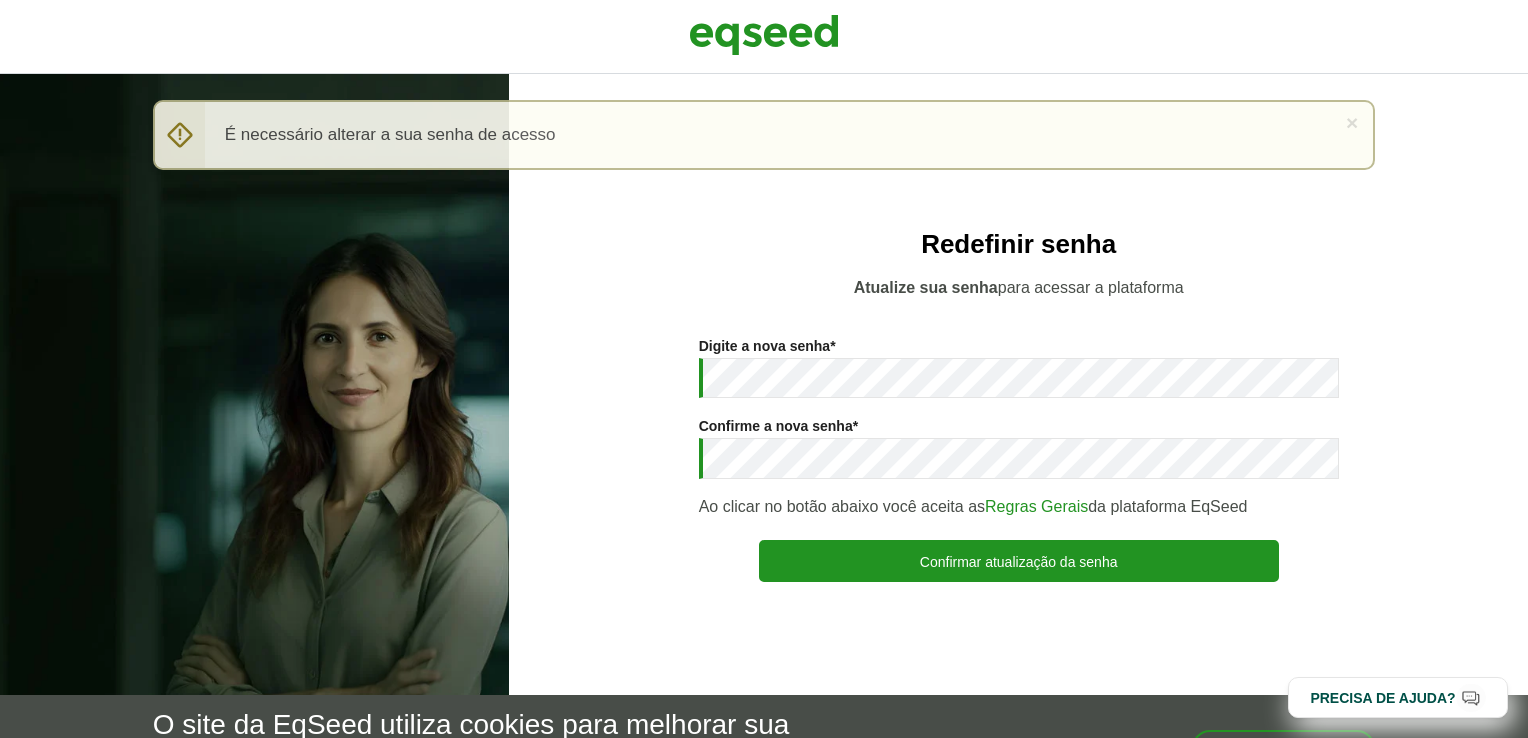 scroll, scrollTop: 0, scrollLeft: 0, axis: both 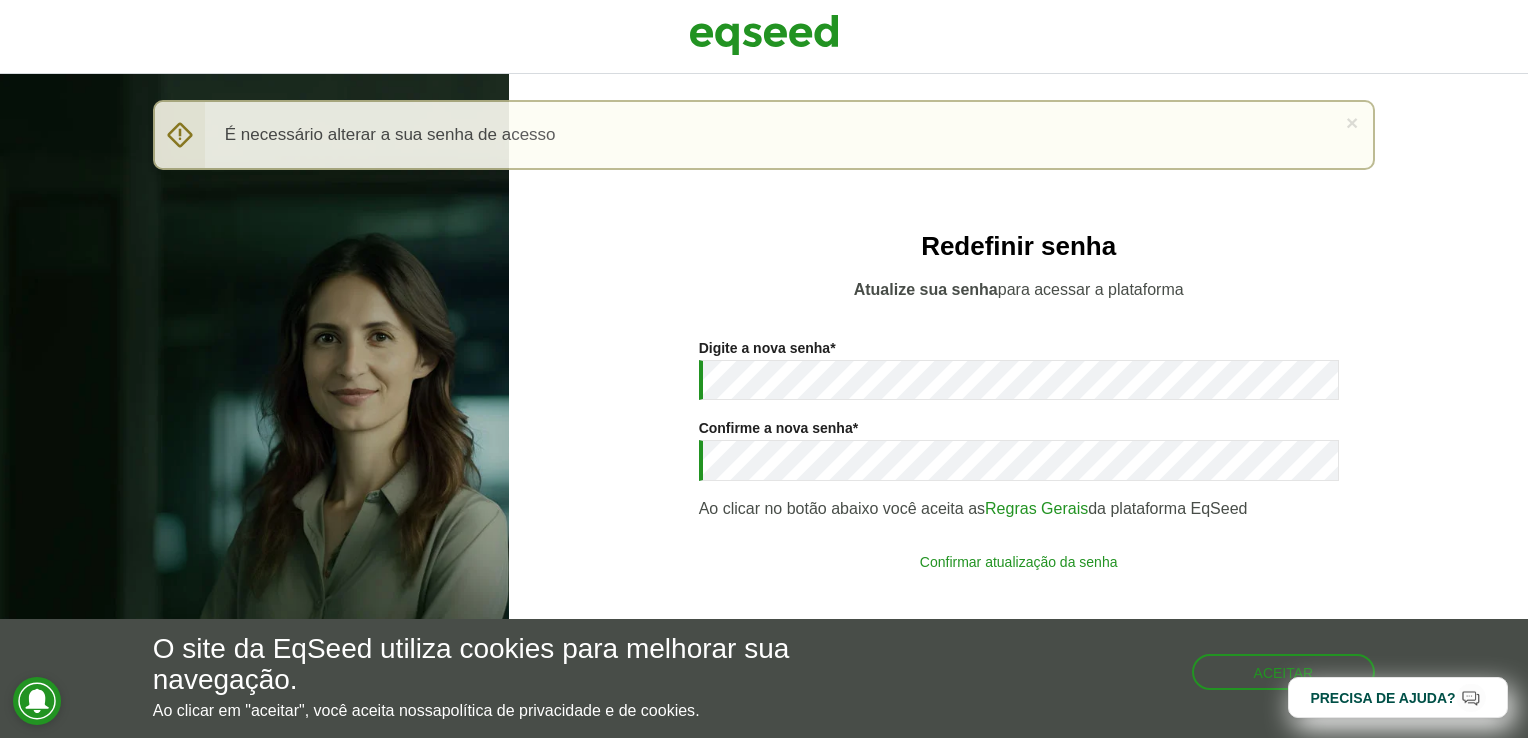 click on "Confirmar atualização da senha" at bounding box center (1019, 561) 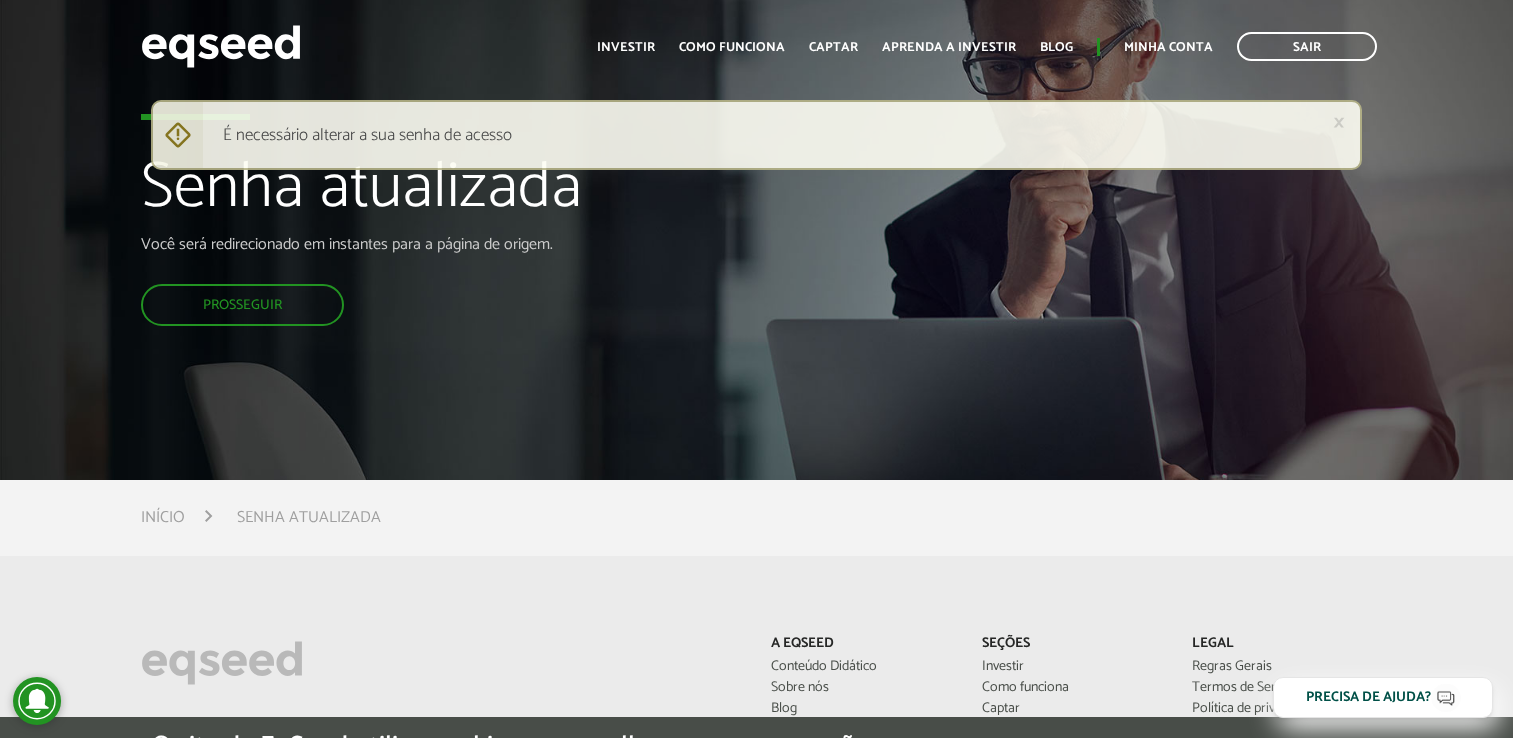 scroll, scrollTop: 0, scrollLeft: 0, axis: both 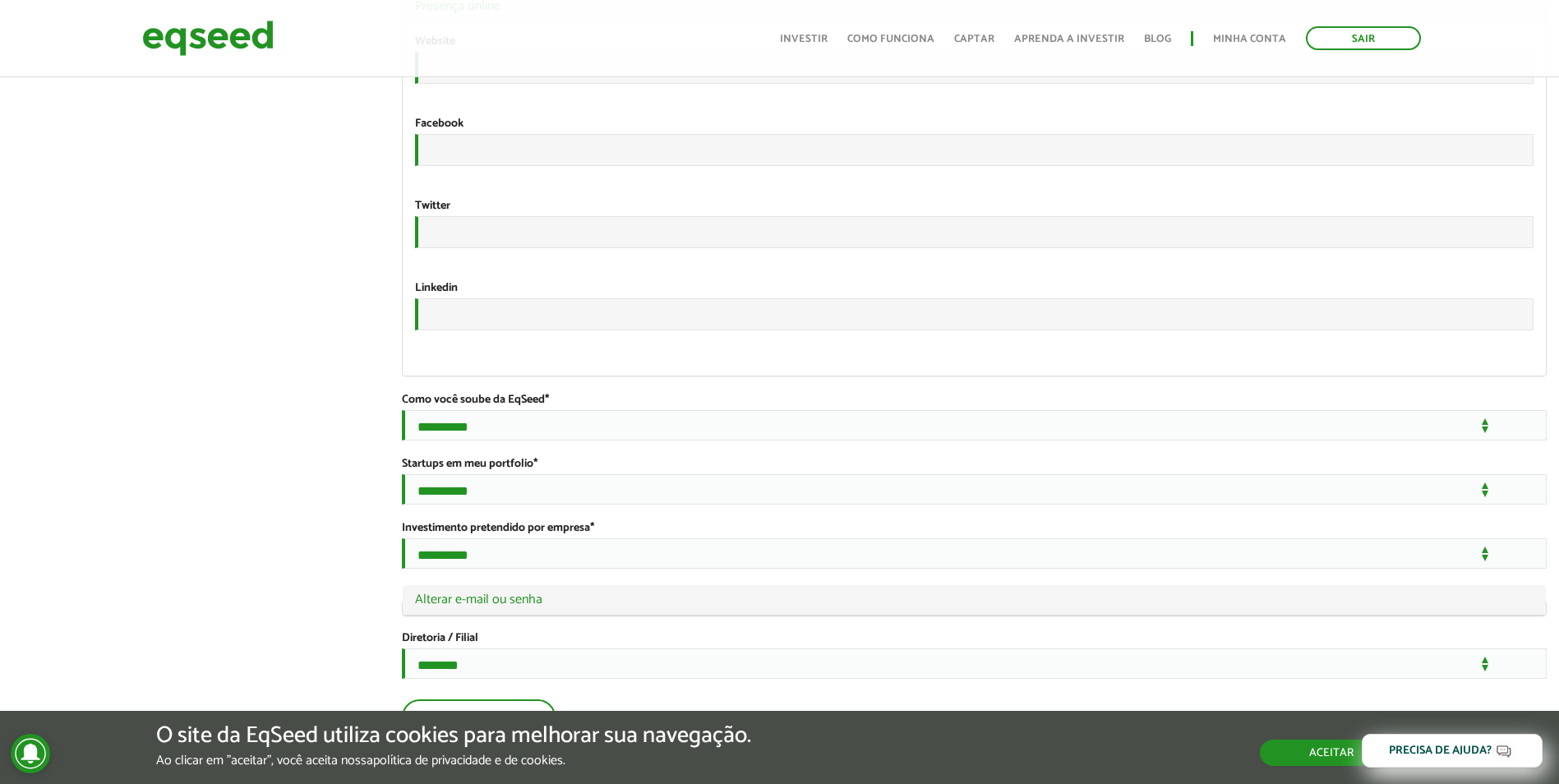 click on "Aceitar" at bounding box center (1331, 753) 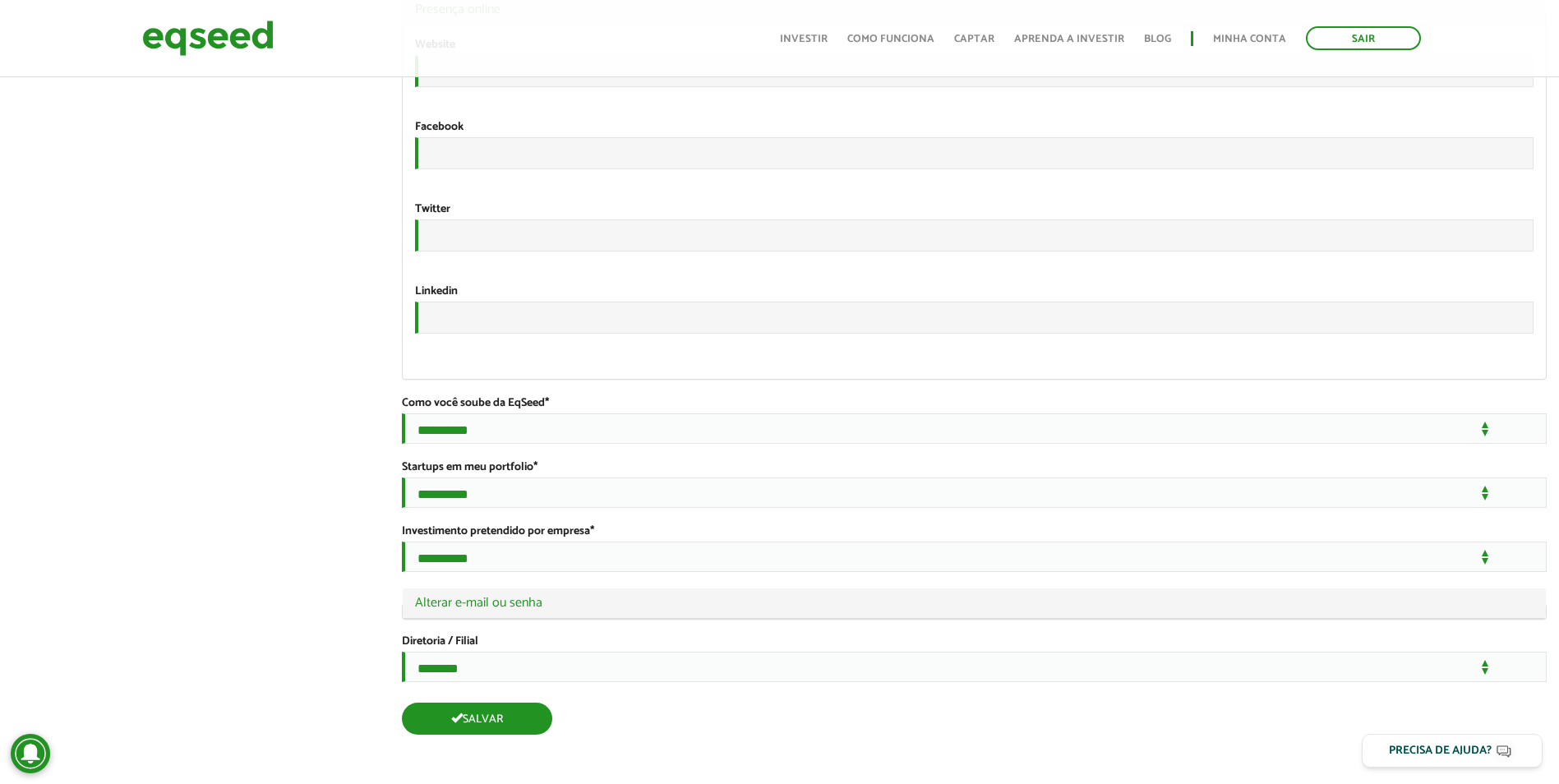 scroll, scrollTop: 2710, scrollLeft: 0, axis: vertical 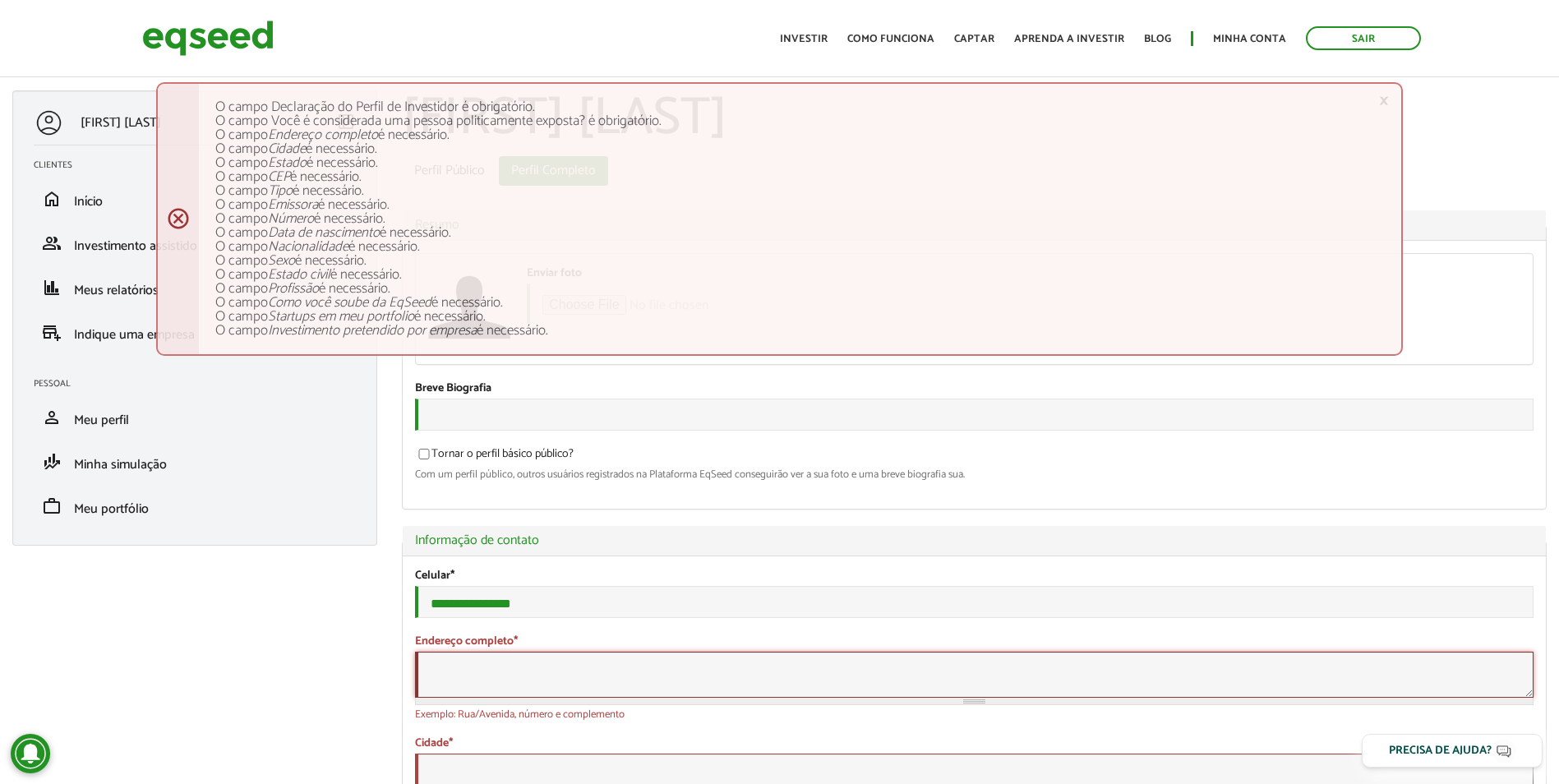click on "Endereço completo  *" at bounding box center (974, 675) 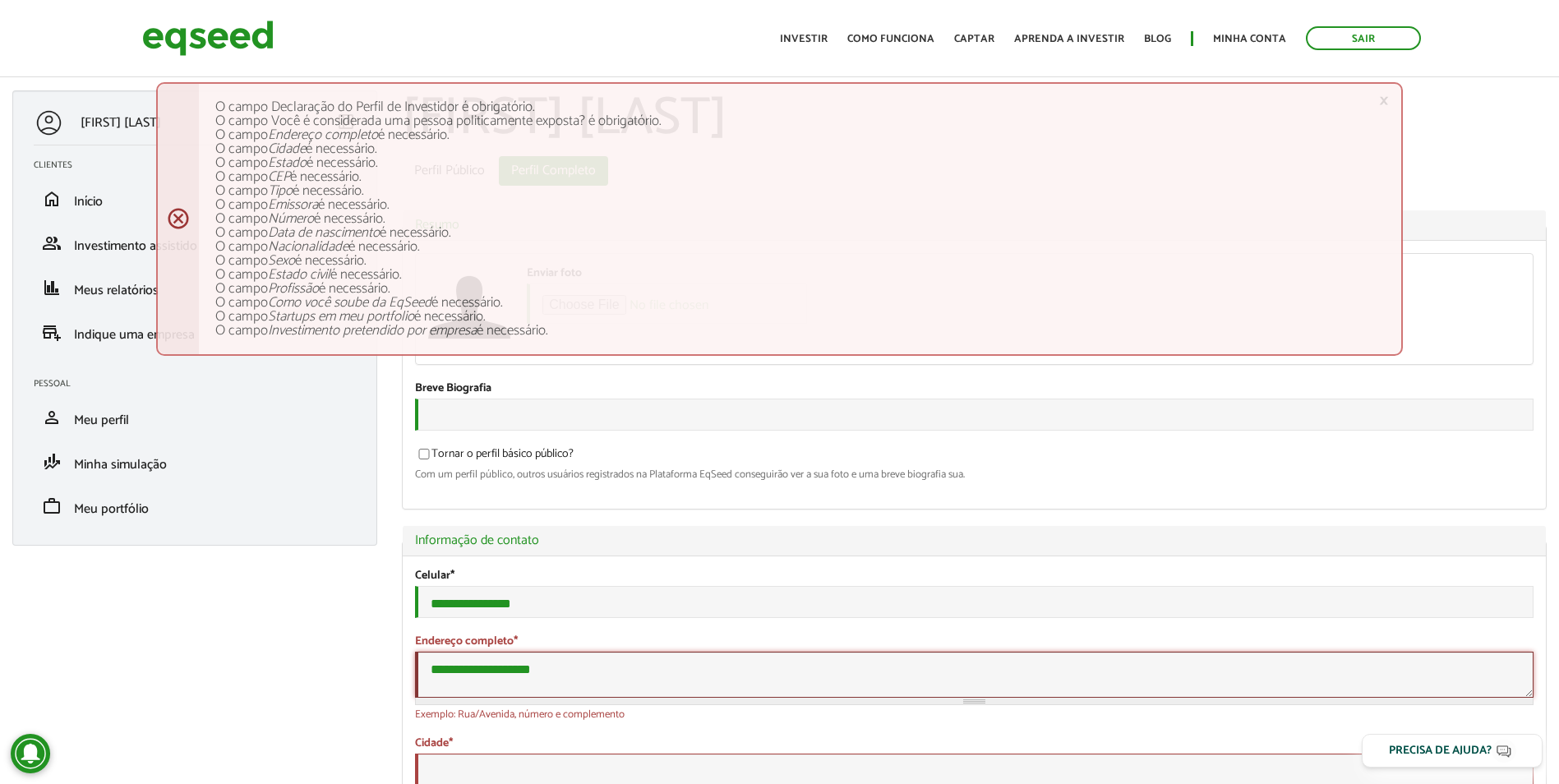 type on "**********" 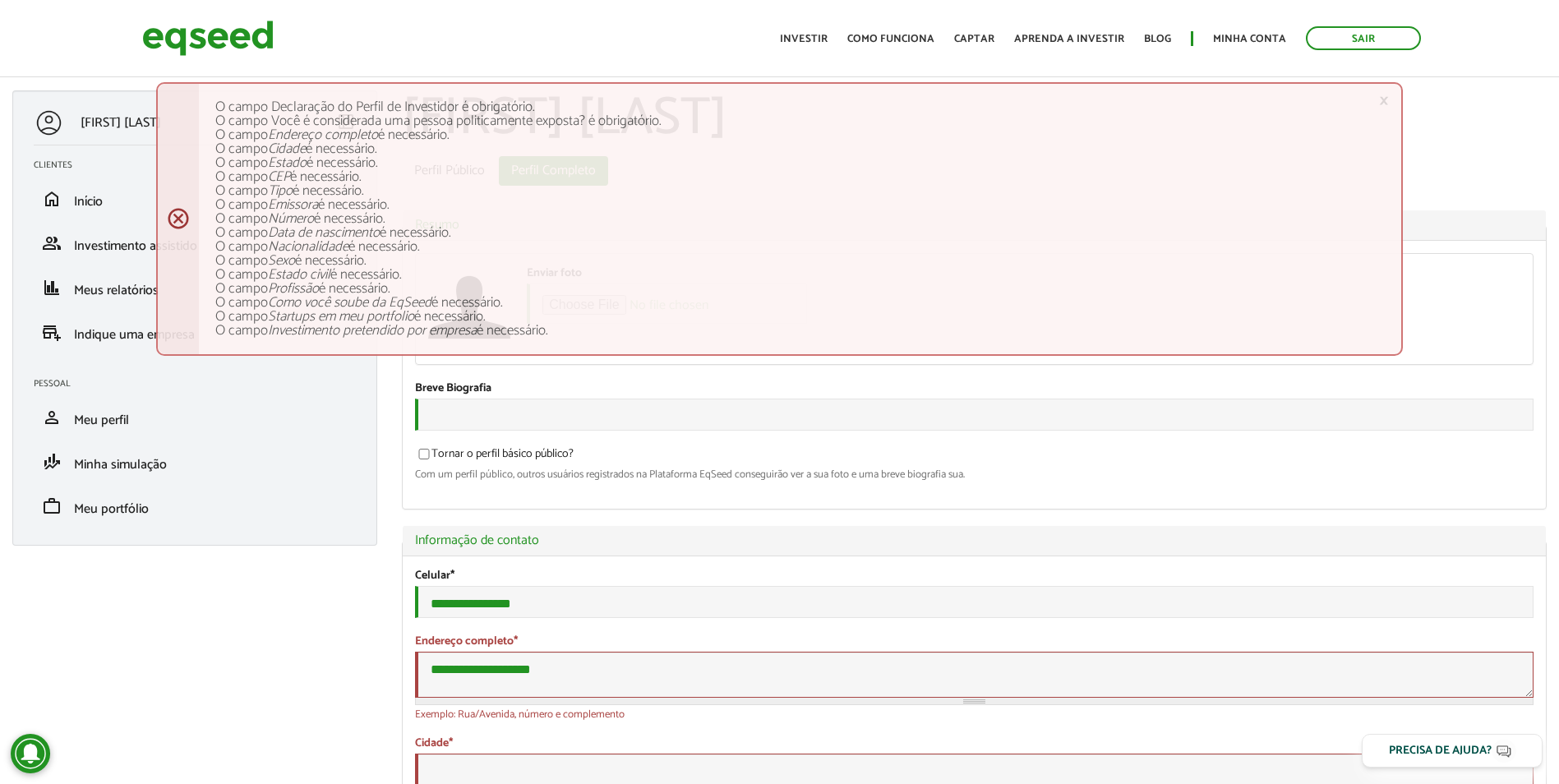click on "**********" at bounding box center (974, 750) 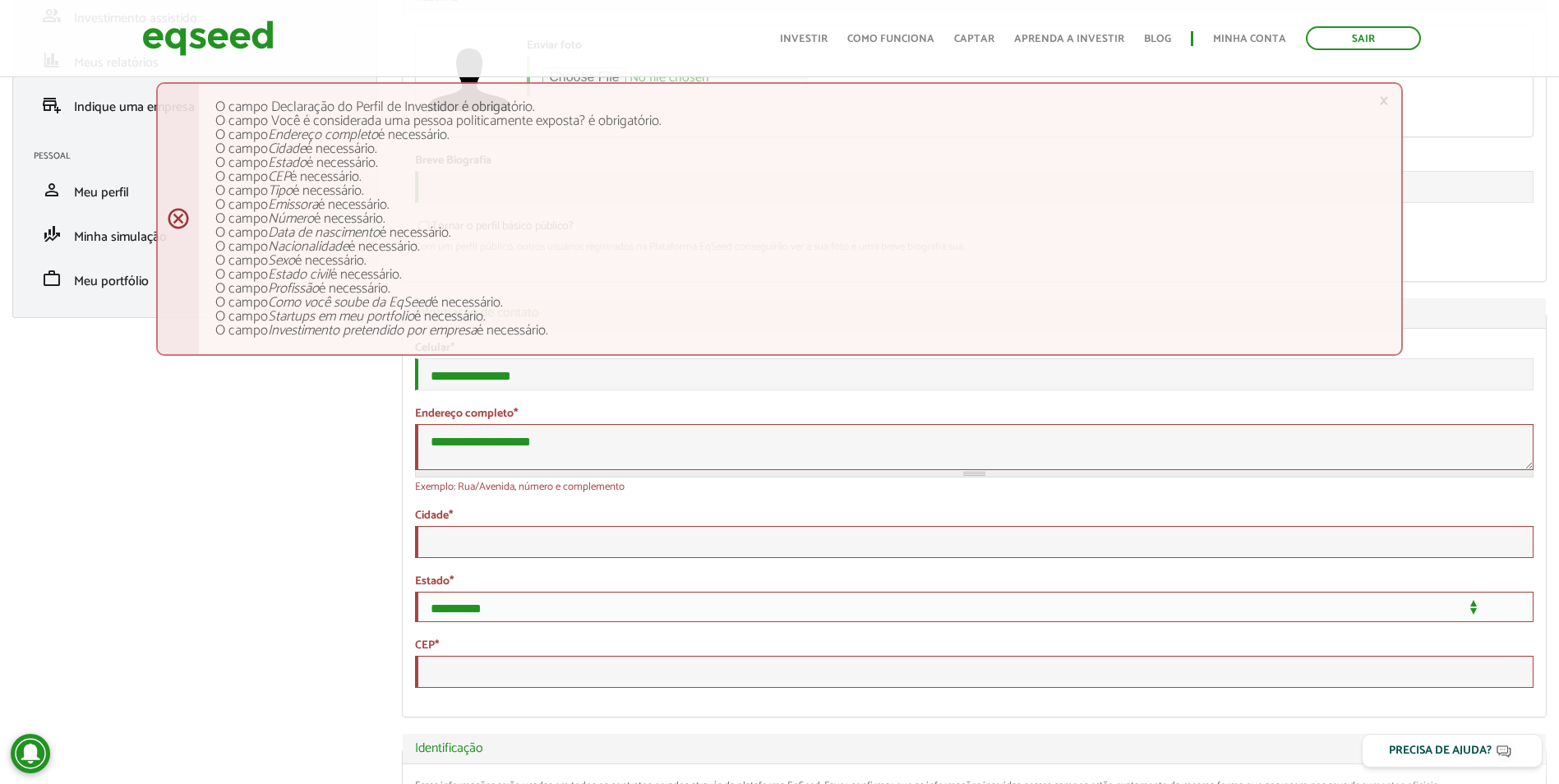 scroll, scrollTop: 247, scrollLeft: 0, axis: vertical 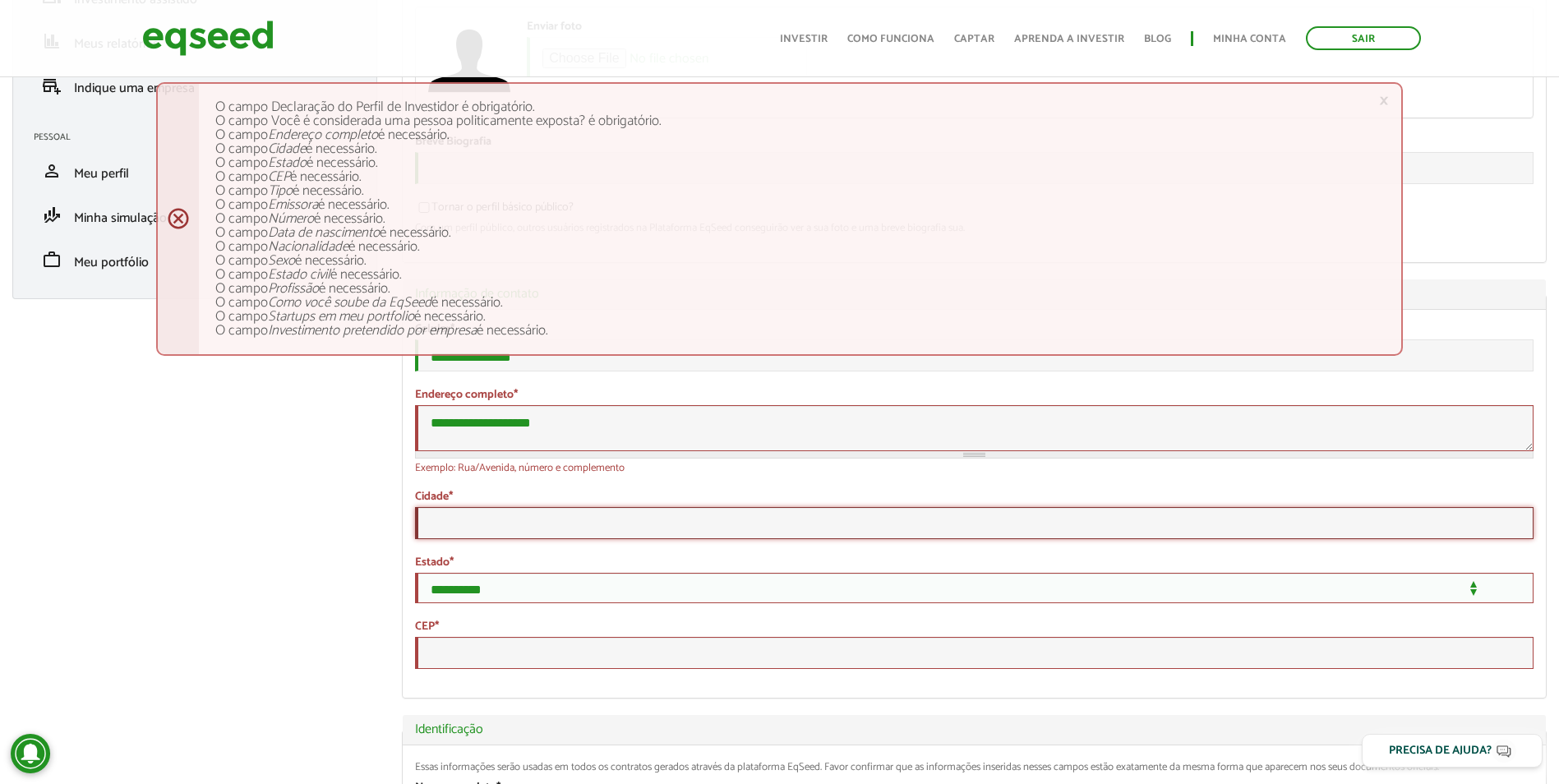 click on "Cidade  *" at bounding box center (974, 523) 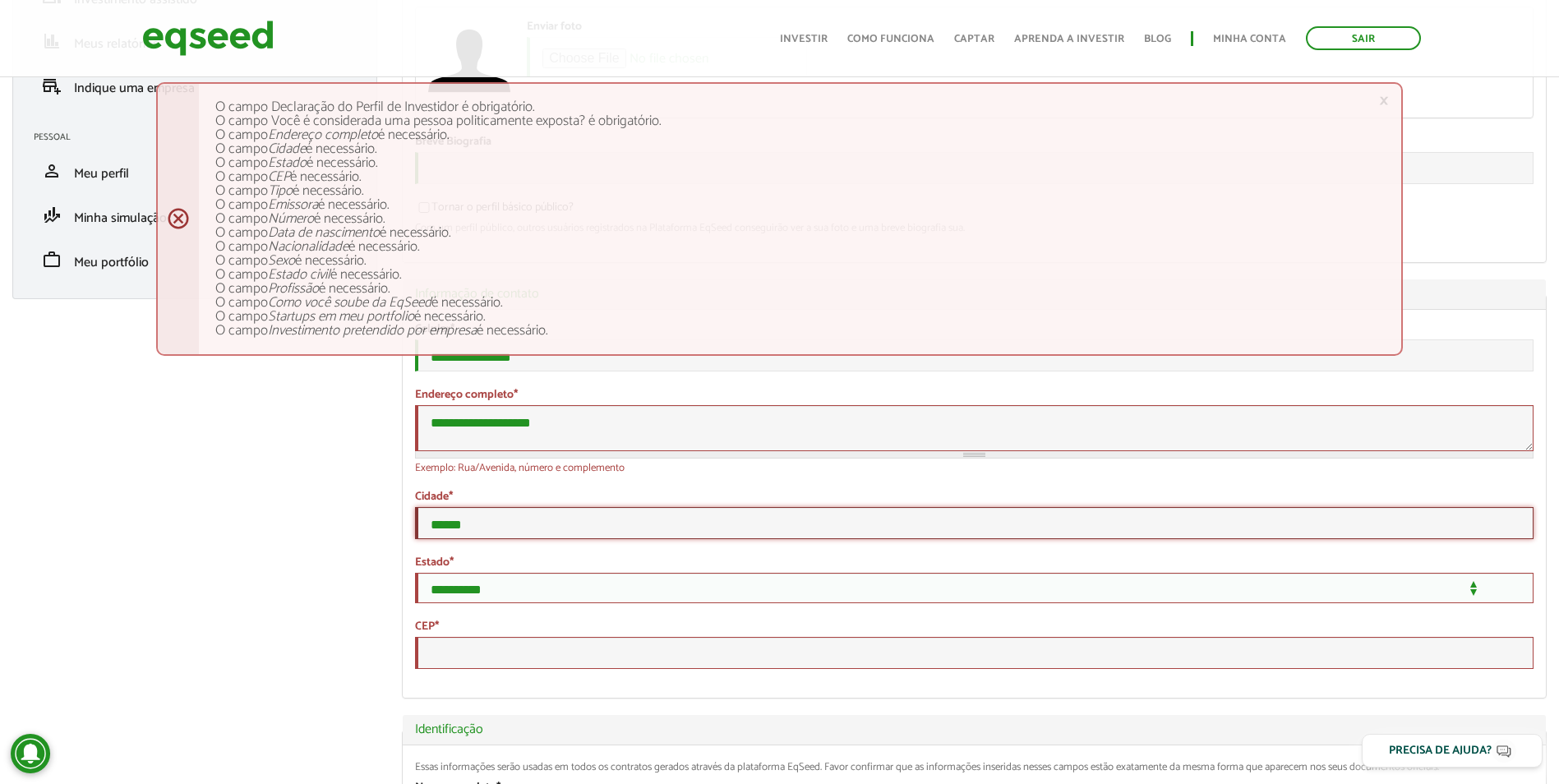type on "******" 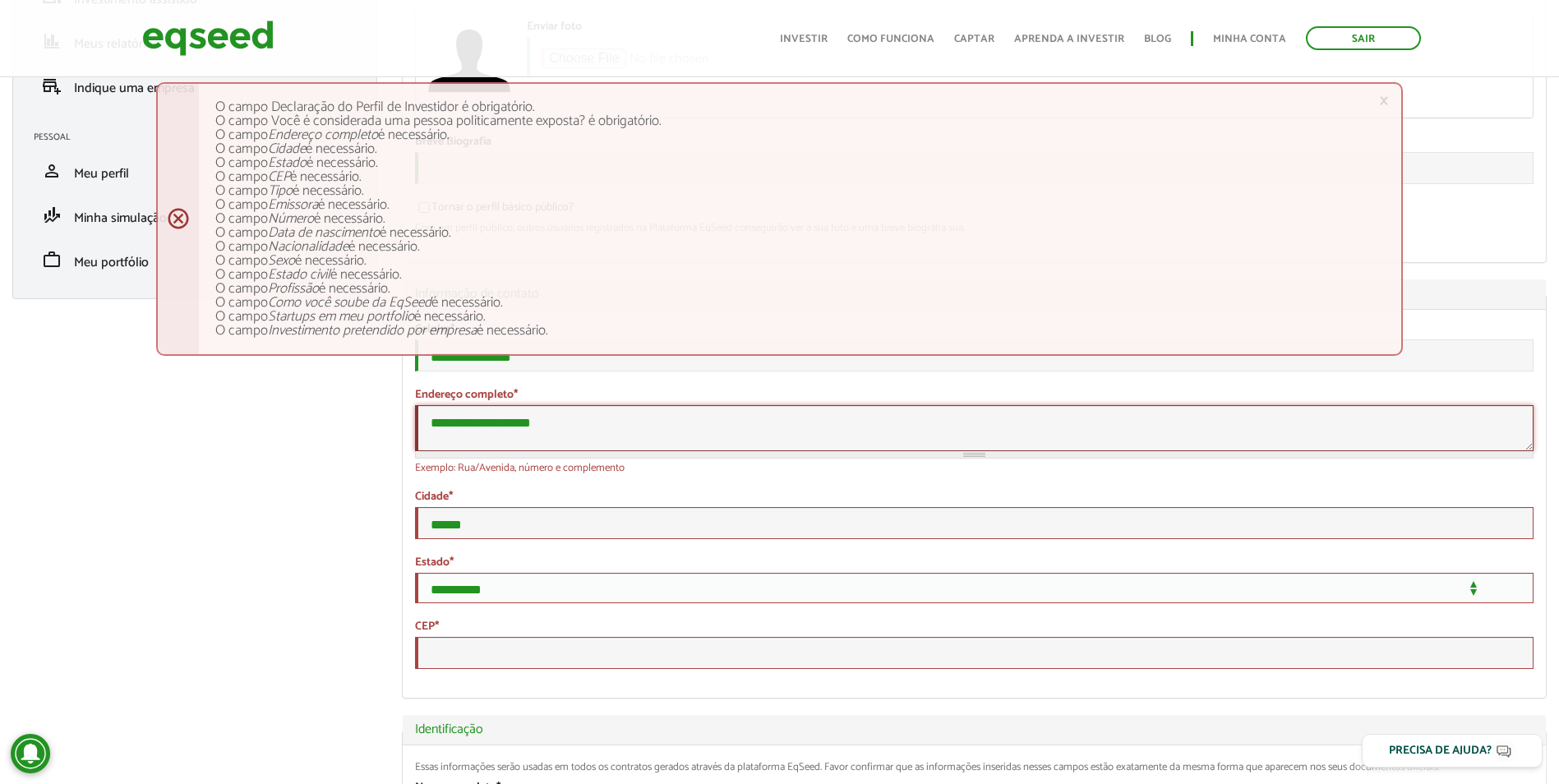 drag, startPoint x: 557, startPoint y: 450, endPoint x: 278, endPoint y: 455, distance: 279.0448 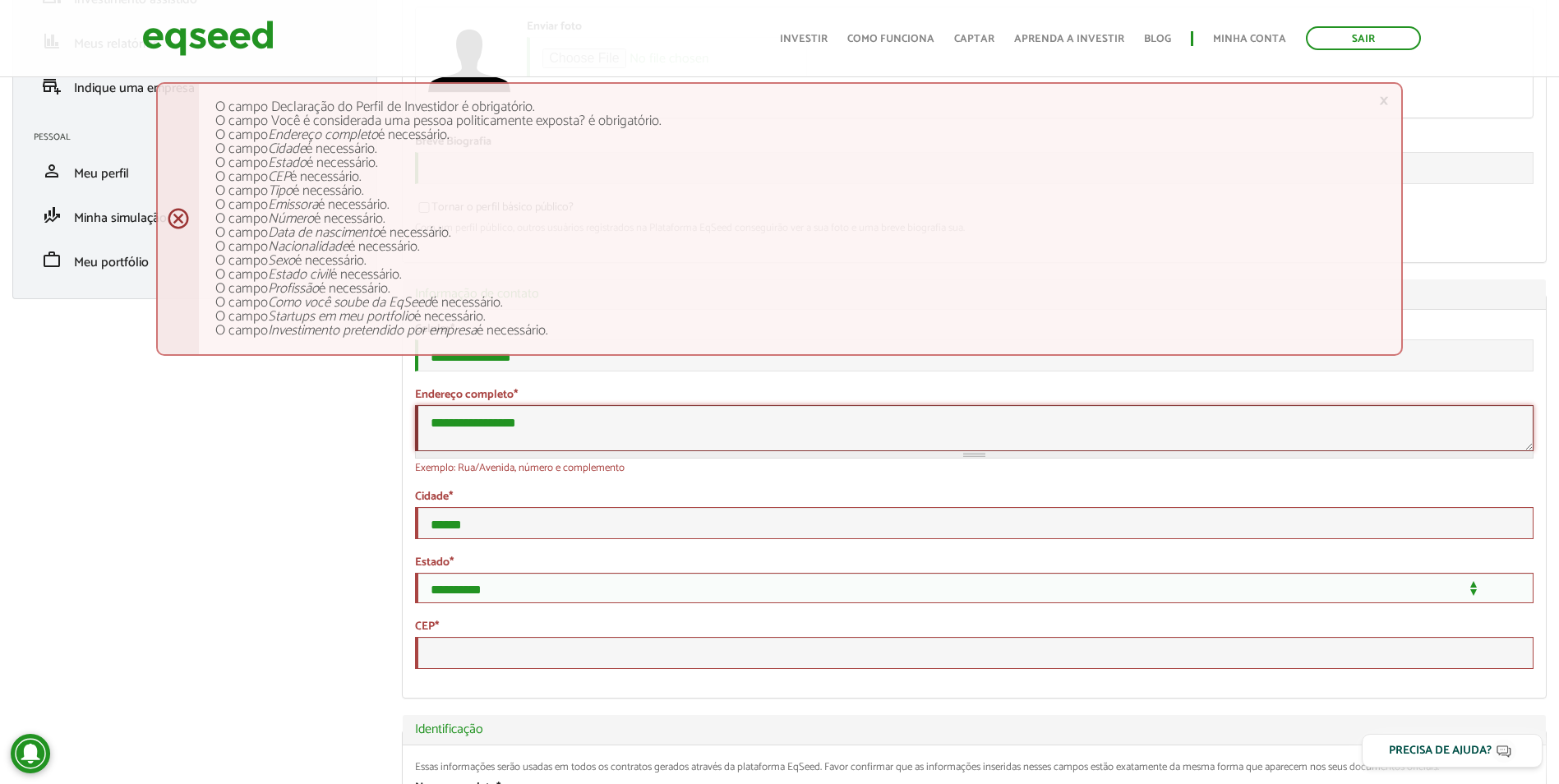 type on "**********" 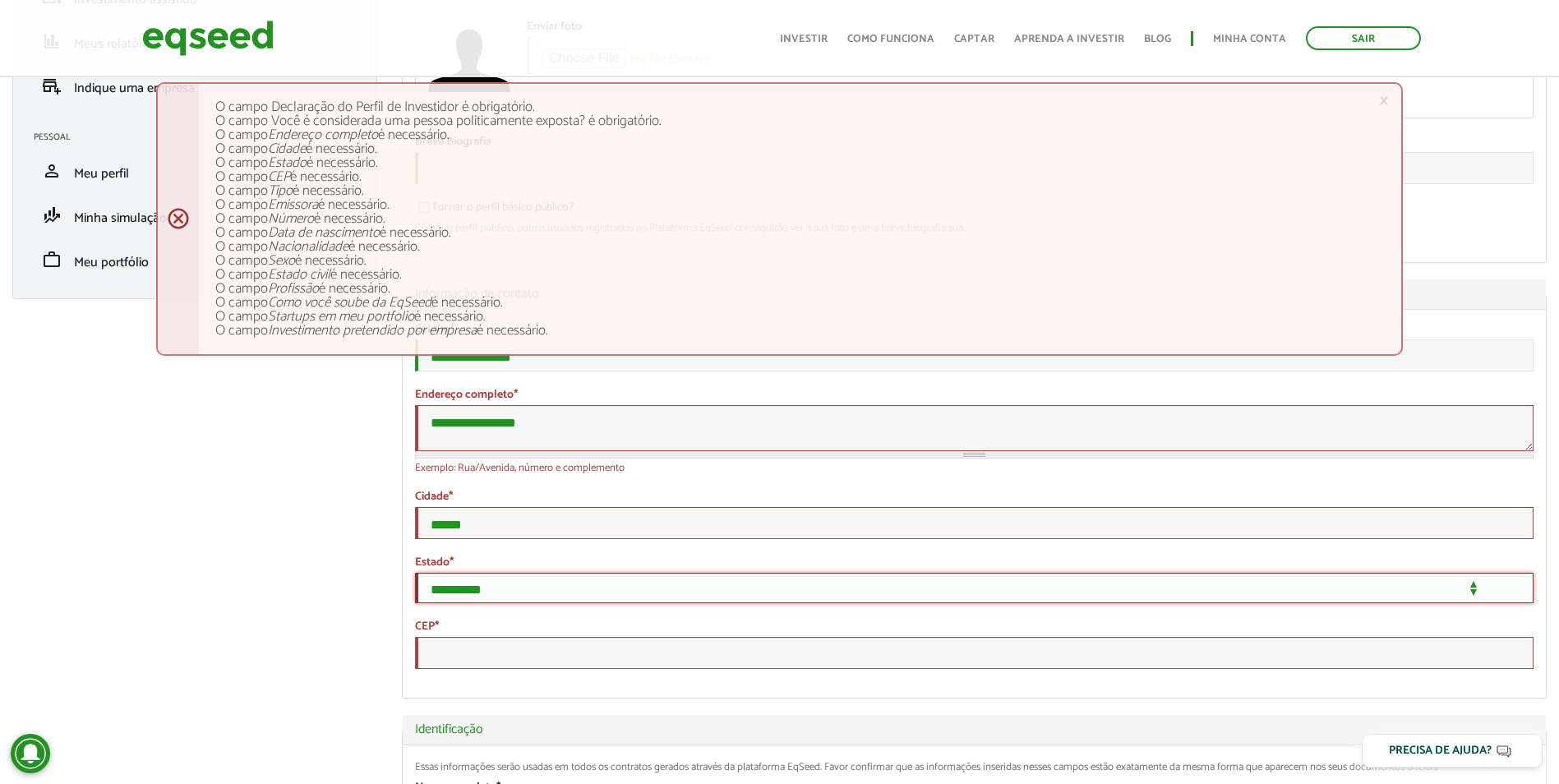 click on "**********" at bounding box center (974, 588) 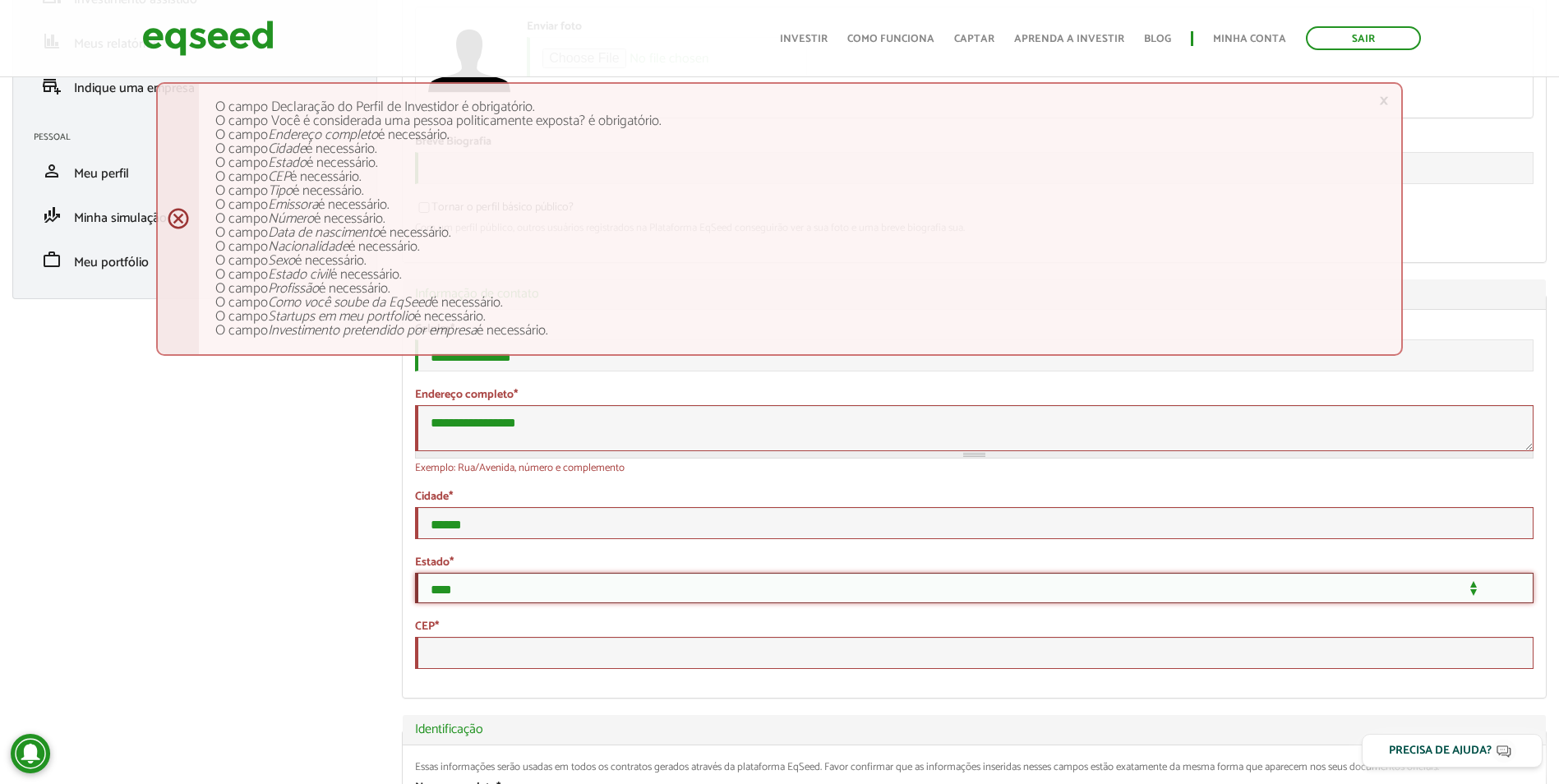 click on "**********" at bounding box center [974, 588] 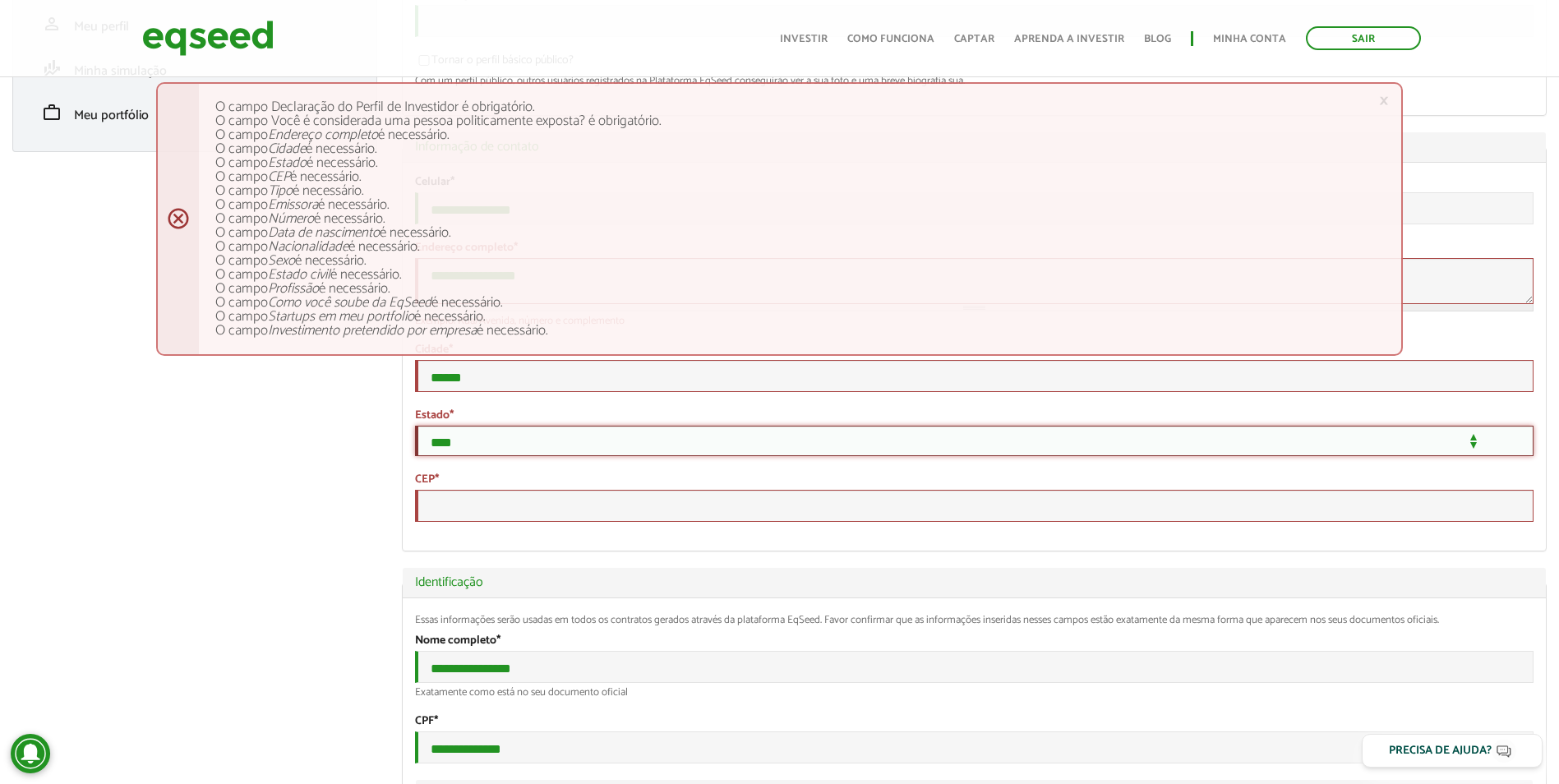 scroll, scrollTop: 411, scrollLeft: 0, axis: vertical 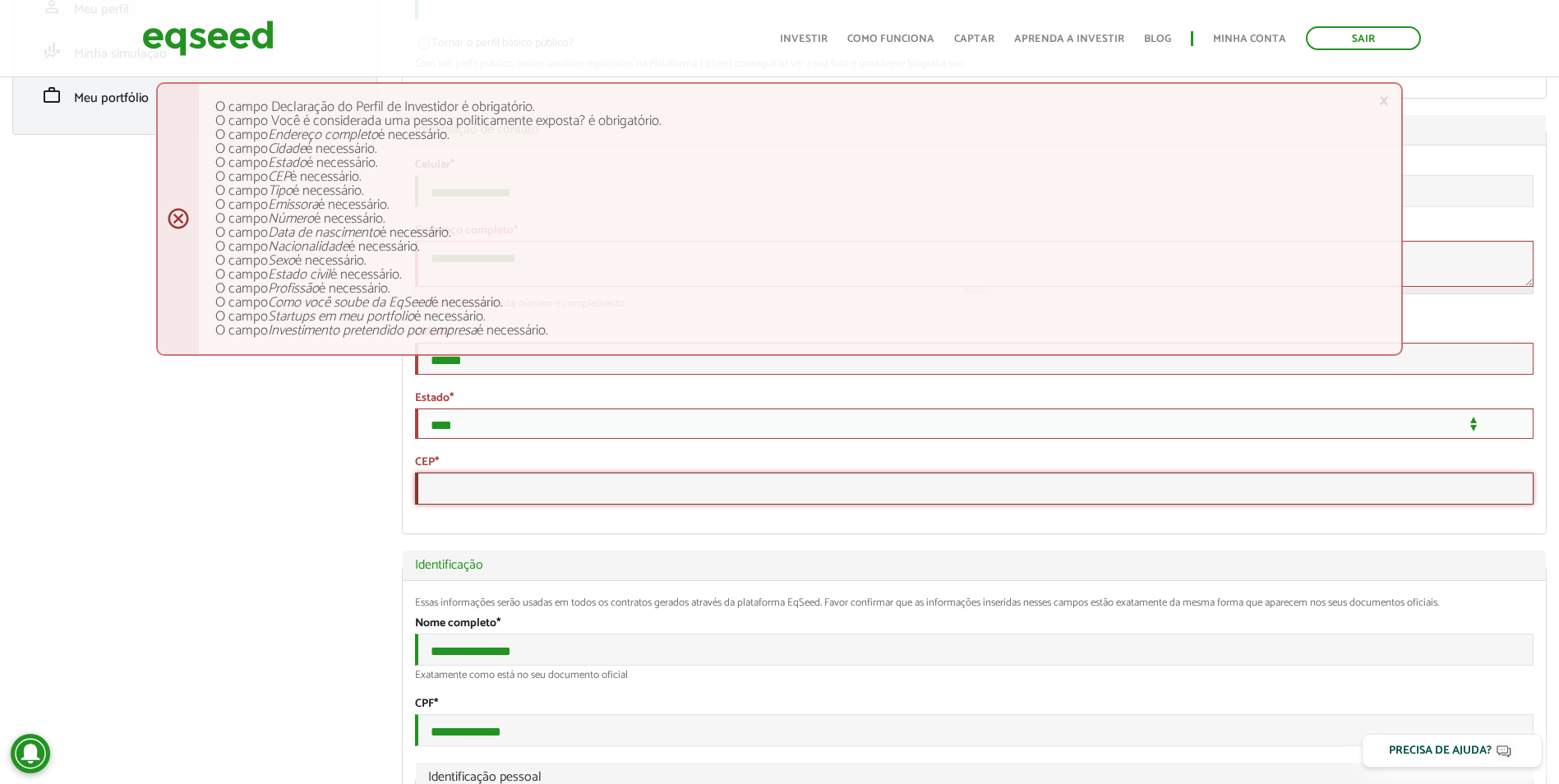 click on "CEP  *" at bounding box center (974, 488) 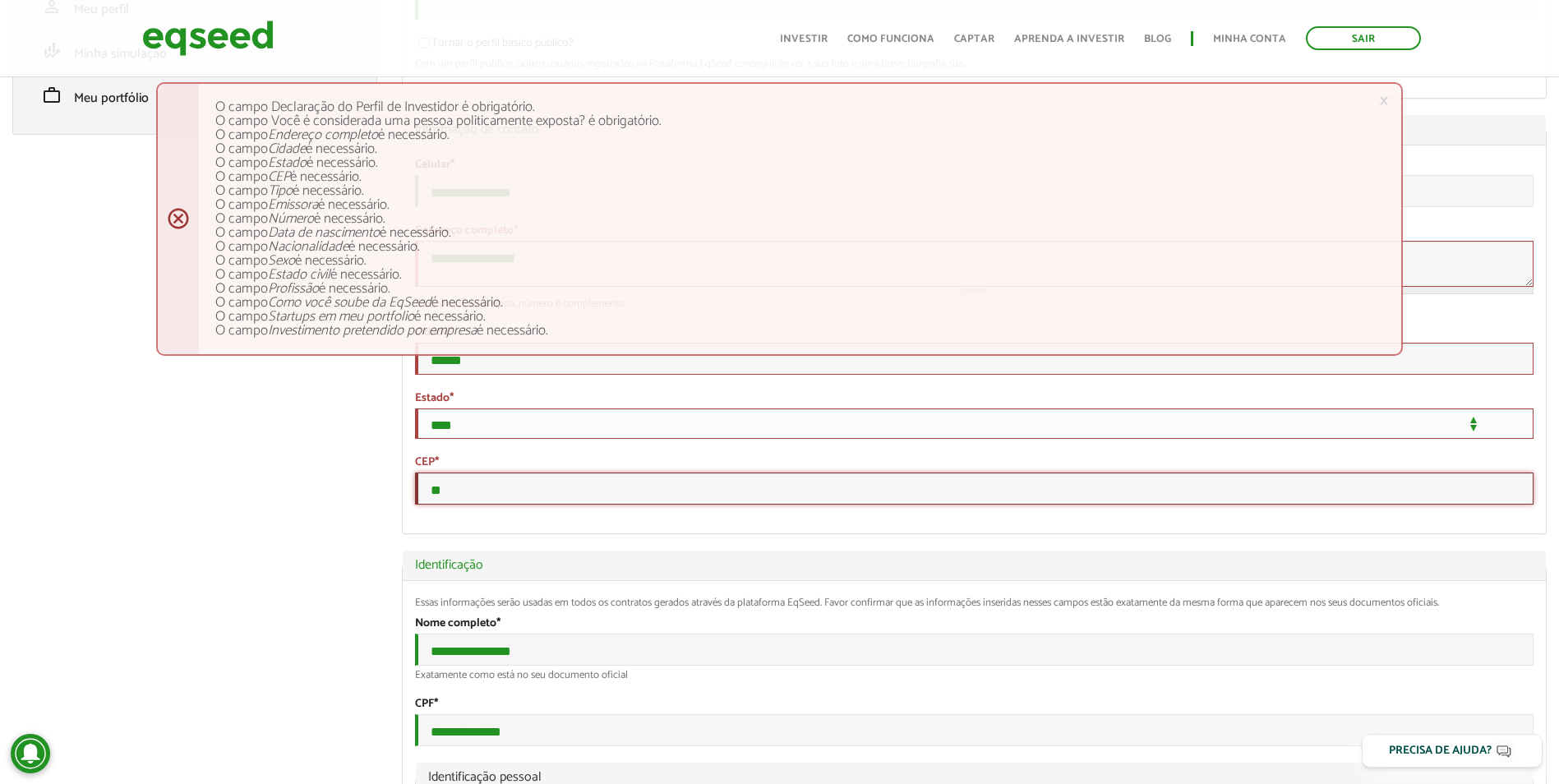 type on "*********" 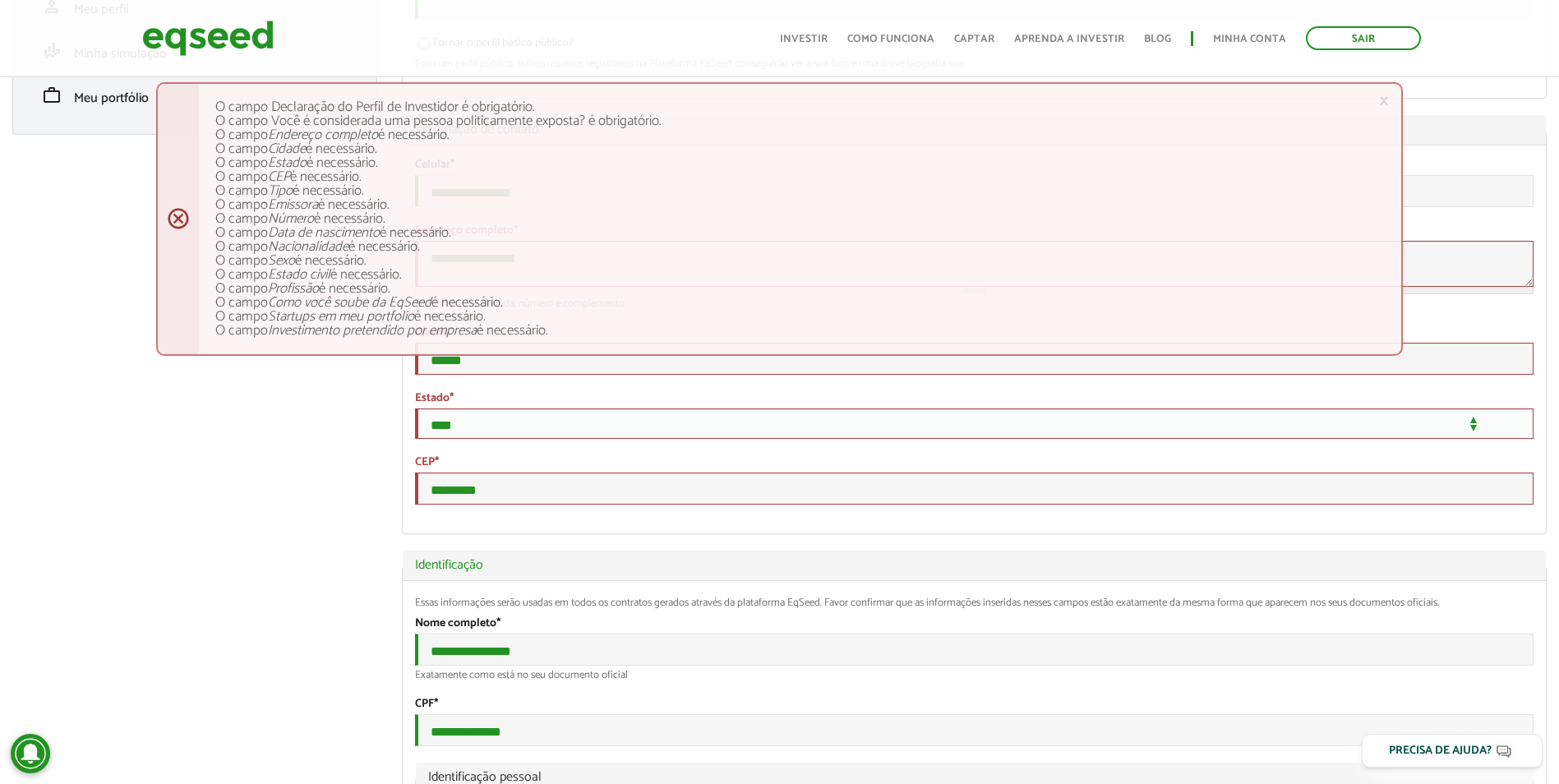 select on "***" 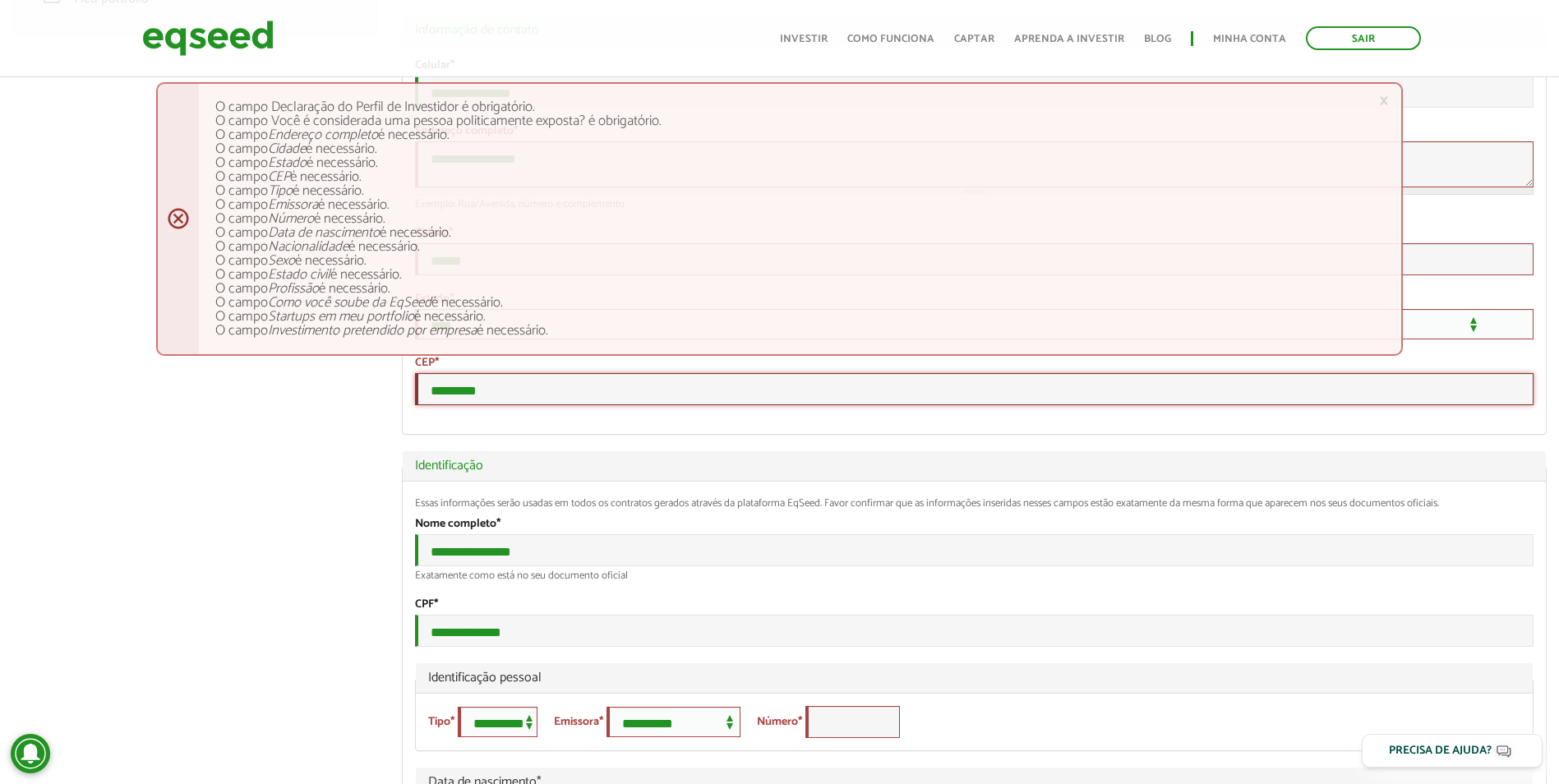 scroll, scrollTop: 493, scrollLeft: 0, axis: vertical 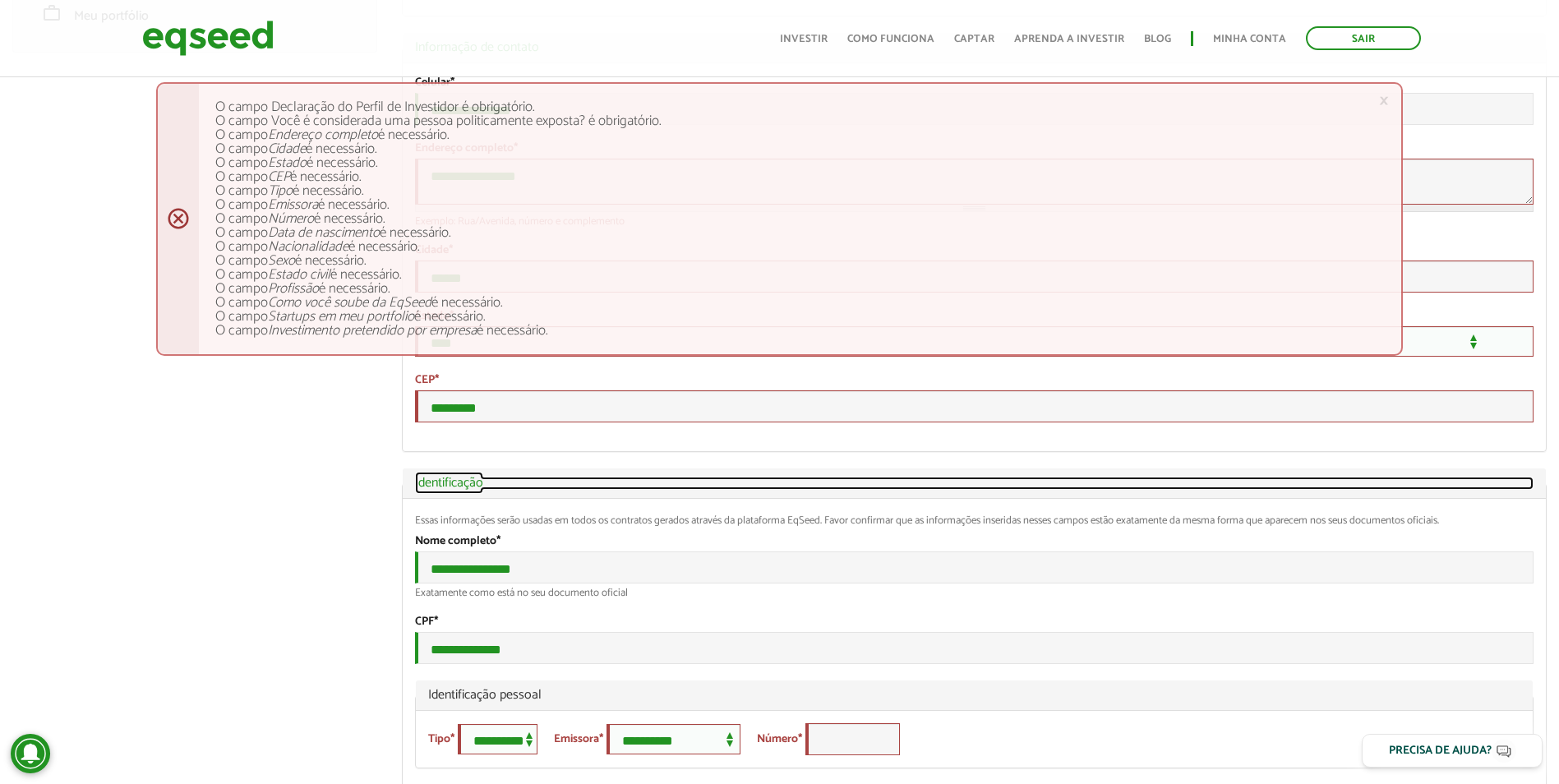 click on "Ocultar Identificação" at bounding box center (974, 483) 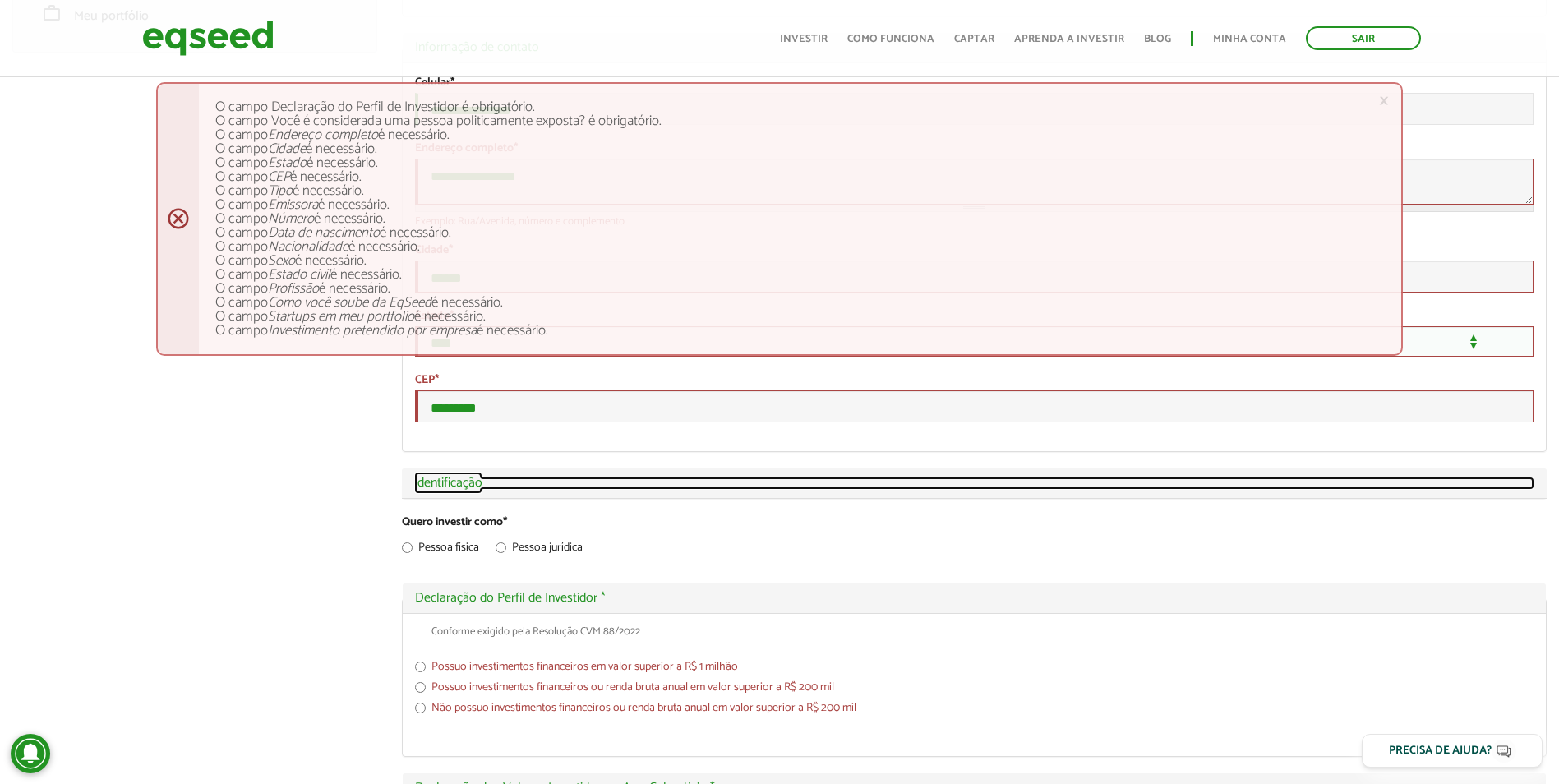 click on "Exibir Identificação" at bounding box center [974, 483] 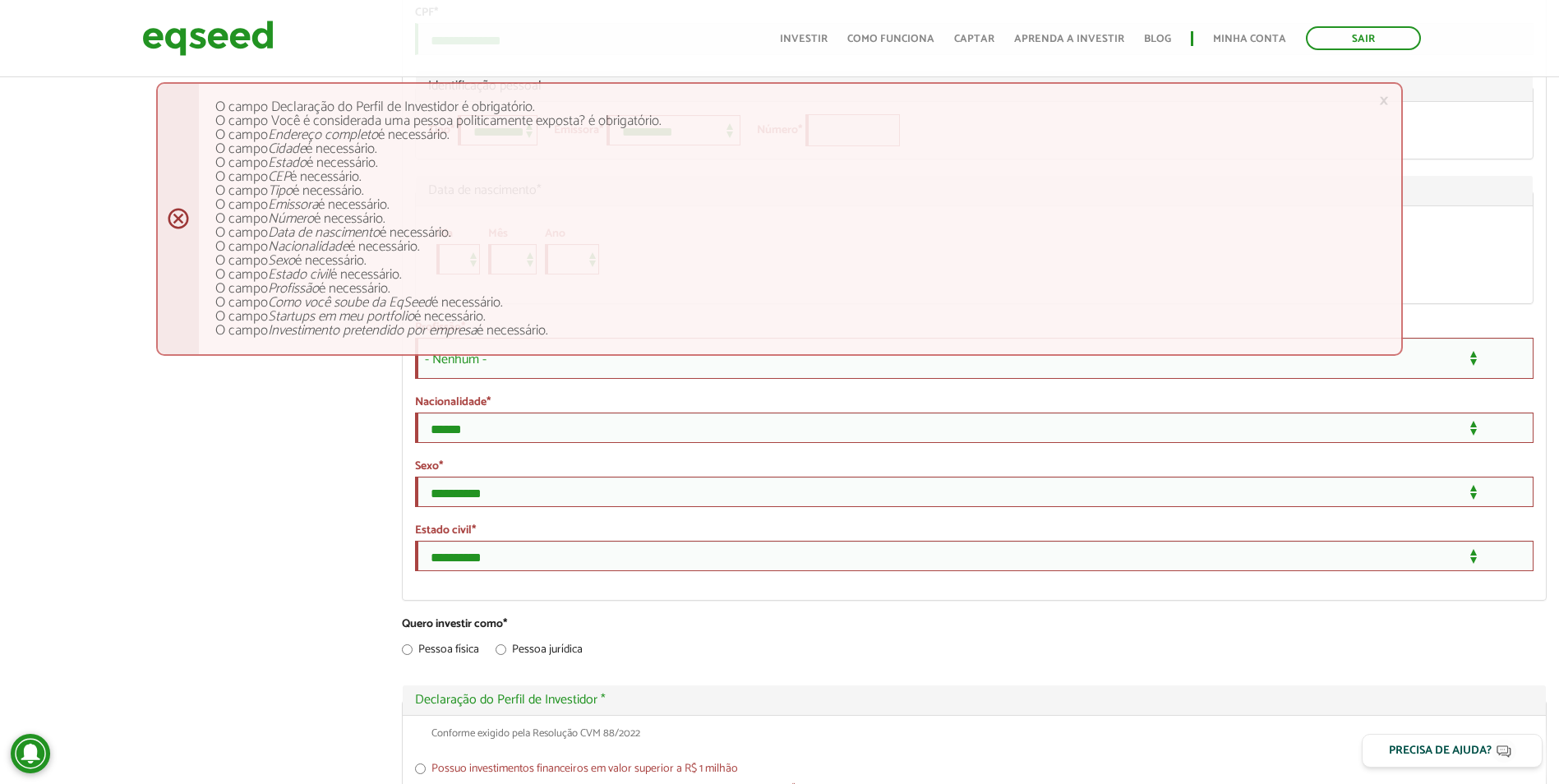 scroll, scrollTop: 1103, scrollLeft: 0, axis: vertical 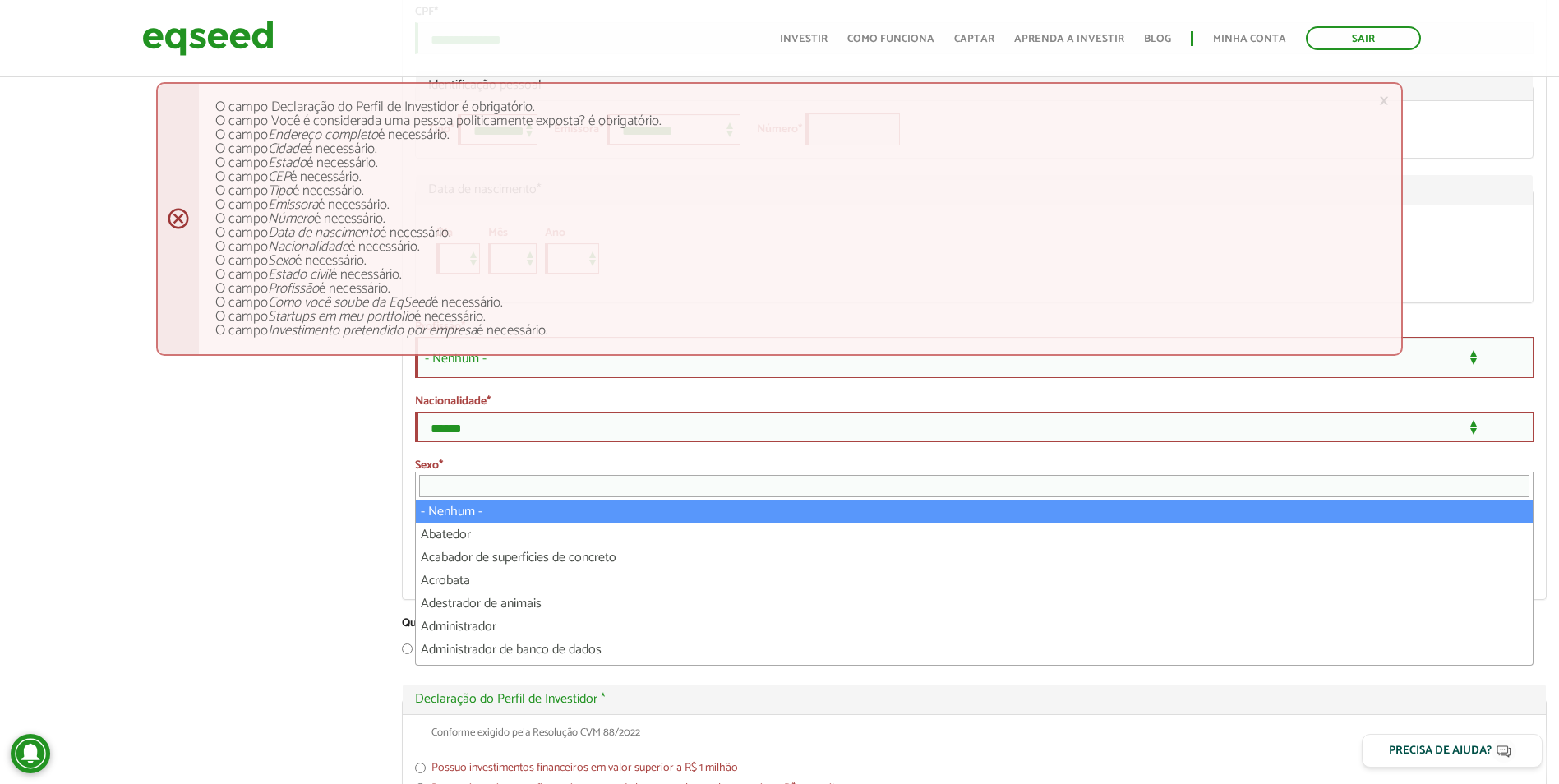click on "- Nenhum -" at bounding box center [974, 357] 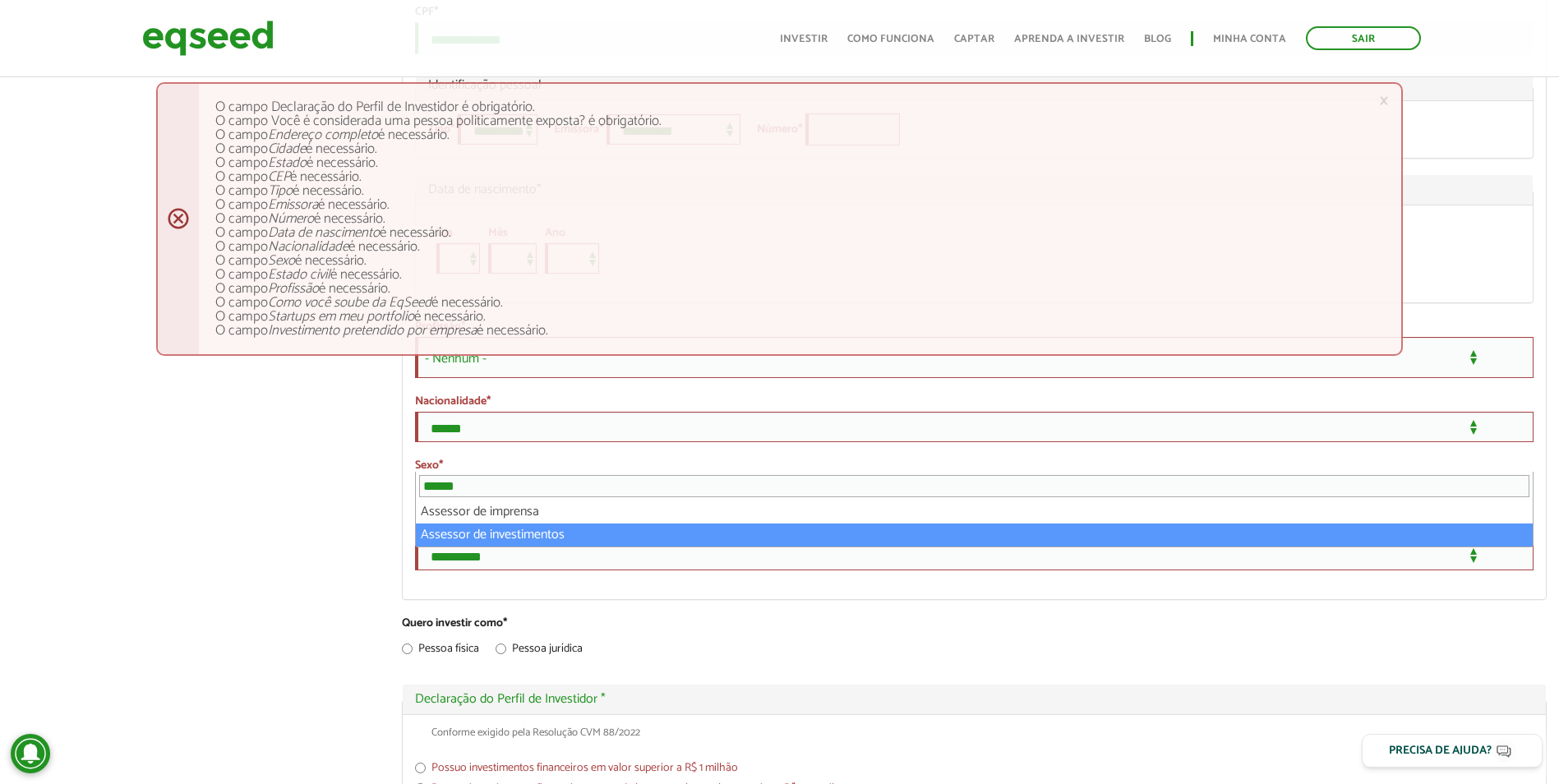 type on "******" 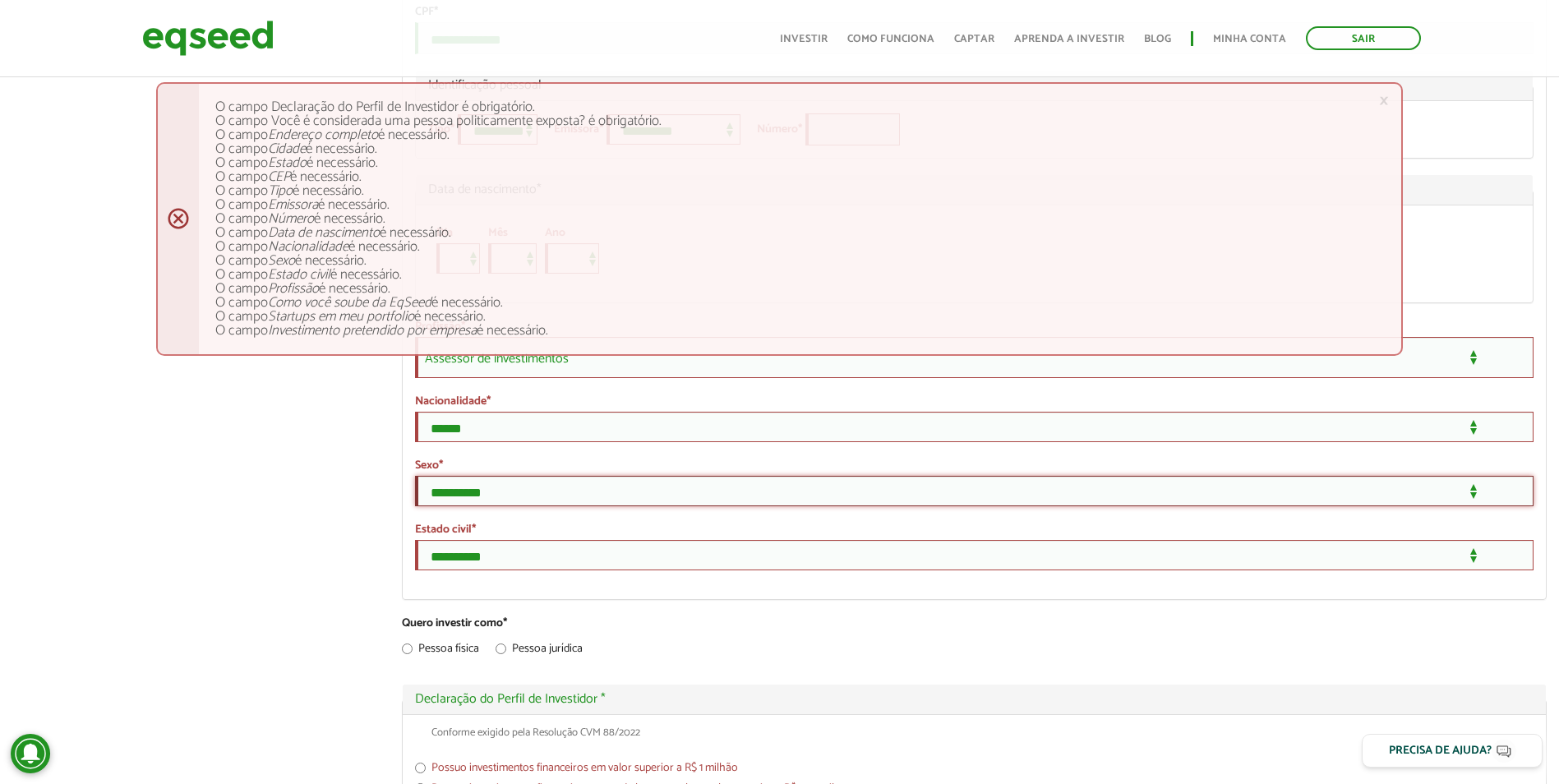 click on "**********" at bounding box center [974, 491] 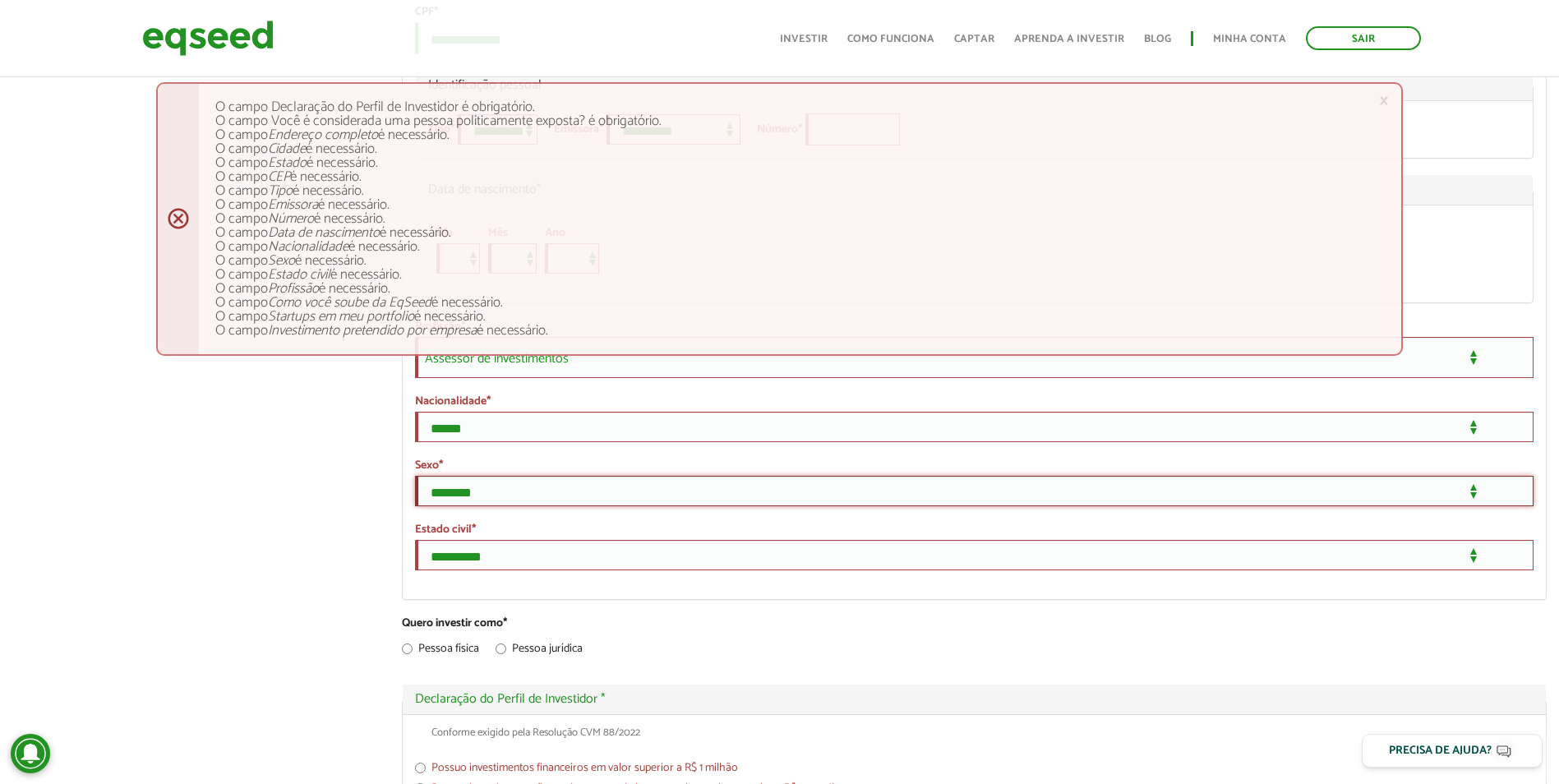 click on "**********" at bounding box center (974, 491) 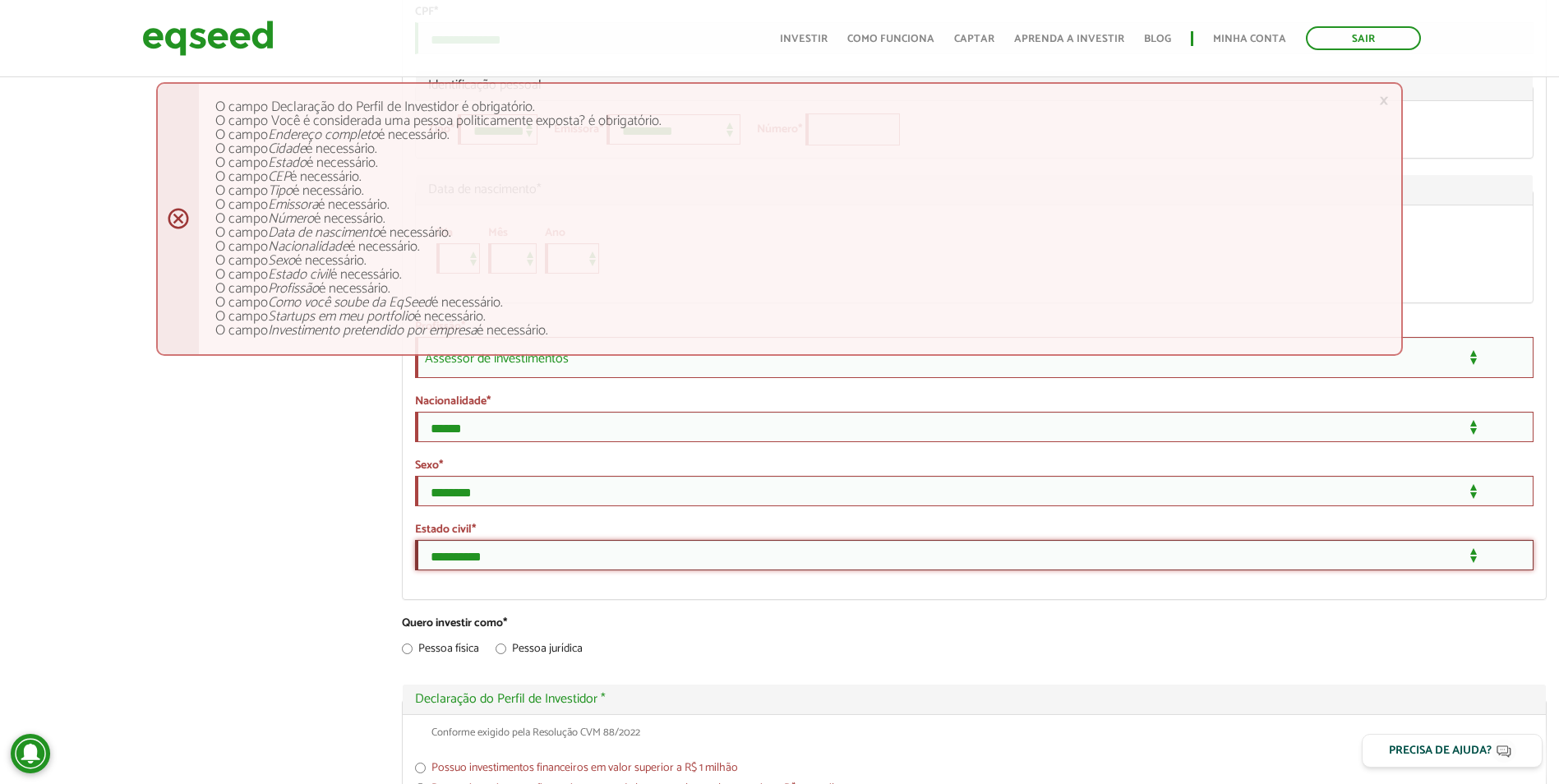 click on "**********" at bounding box center (974, 555) 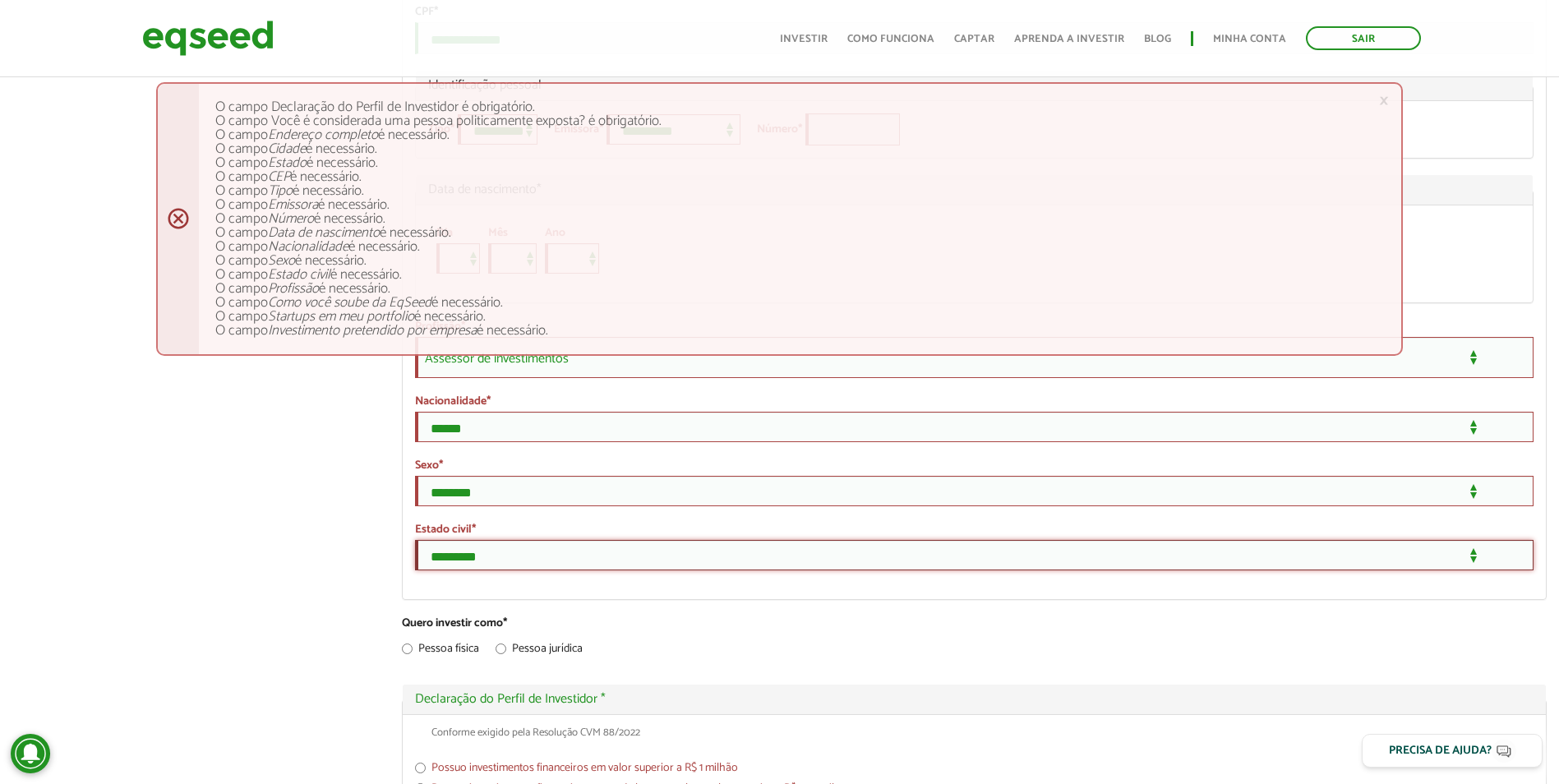 click on "**********" at bounding box center [974, 555] 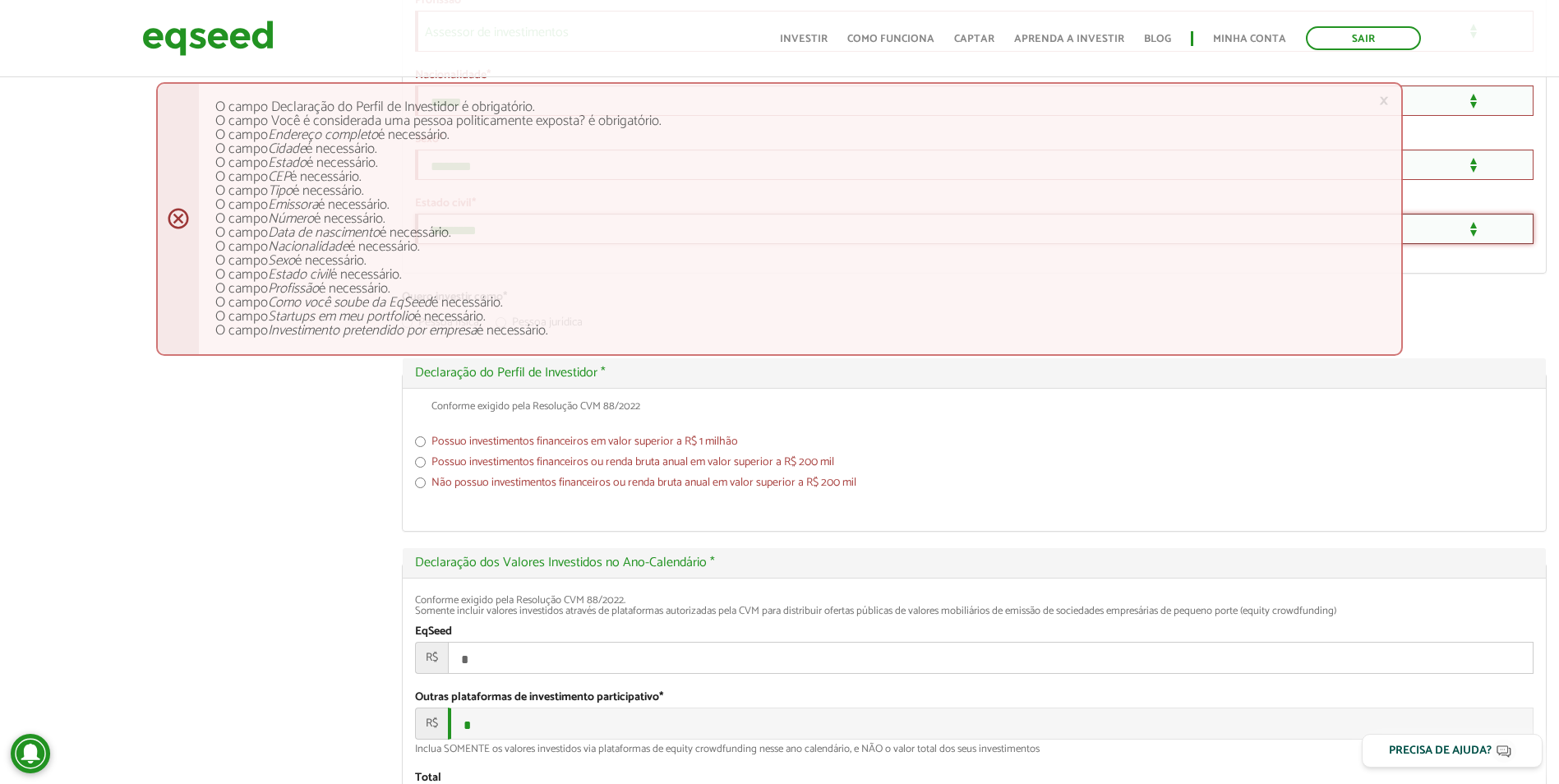scroll, scrollTop: 1432, scrollLeft: 0, axis: vertical 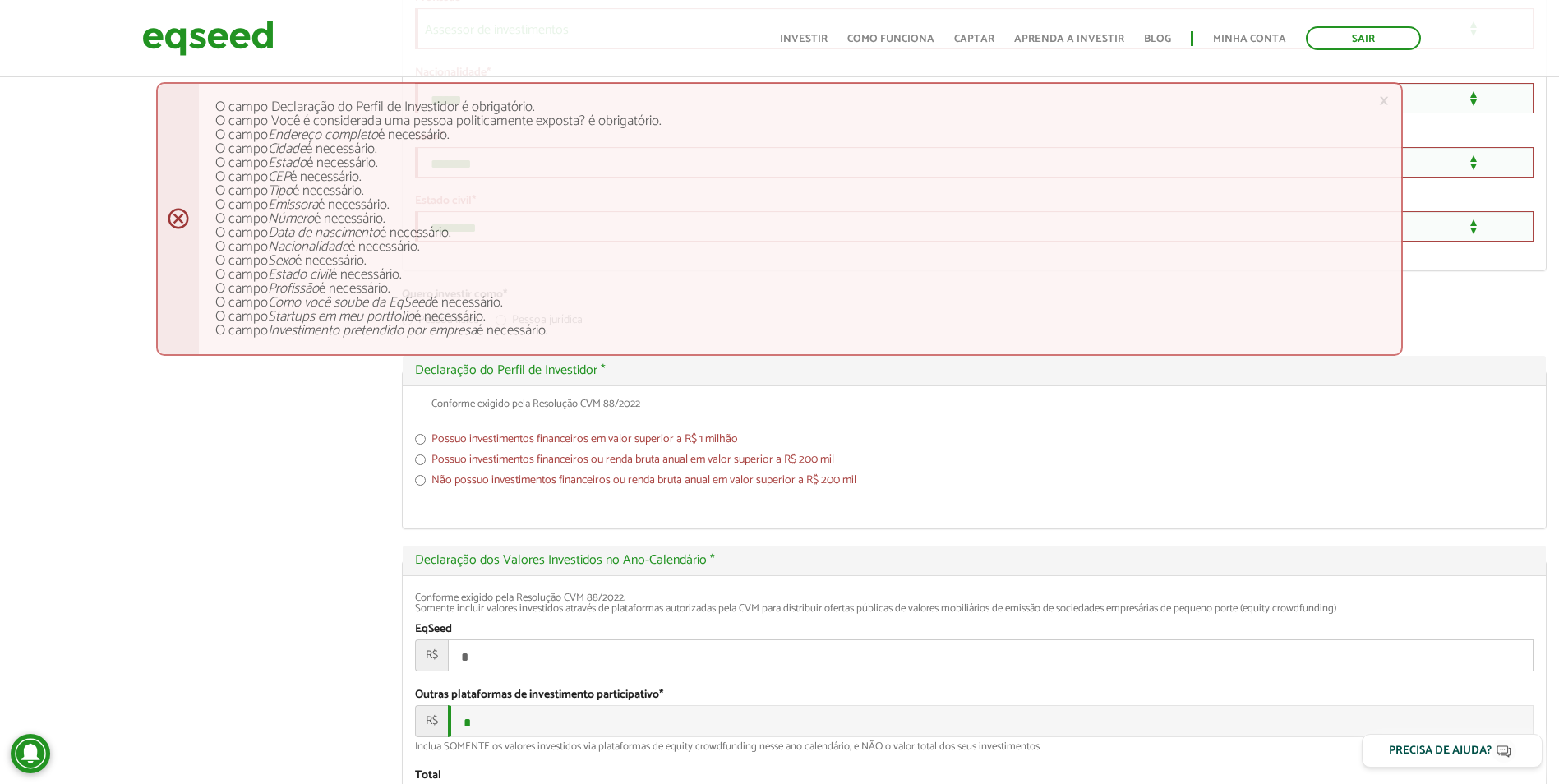click on "Possuo investimentos financeiros ou renda bruta anual em valor superior a R$ 200 mil" at bounding box center (974, 463) 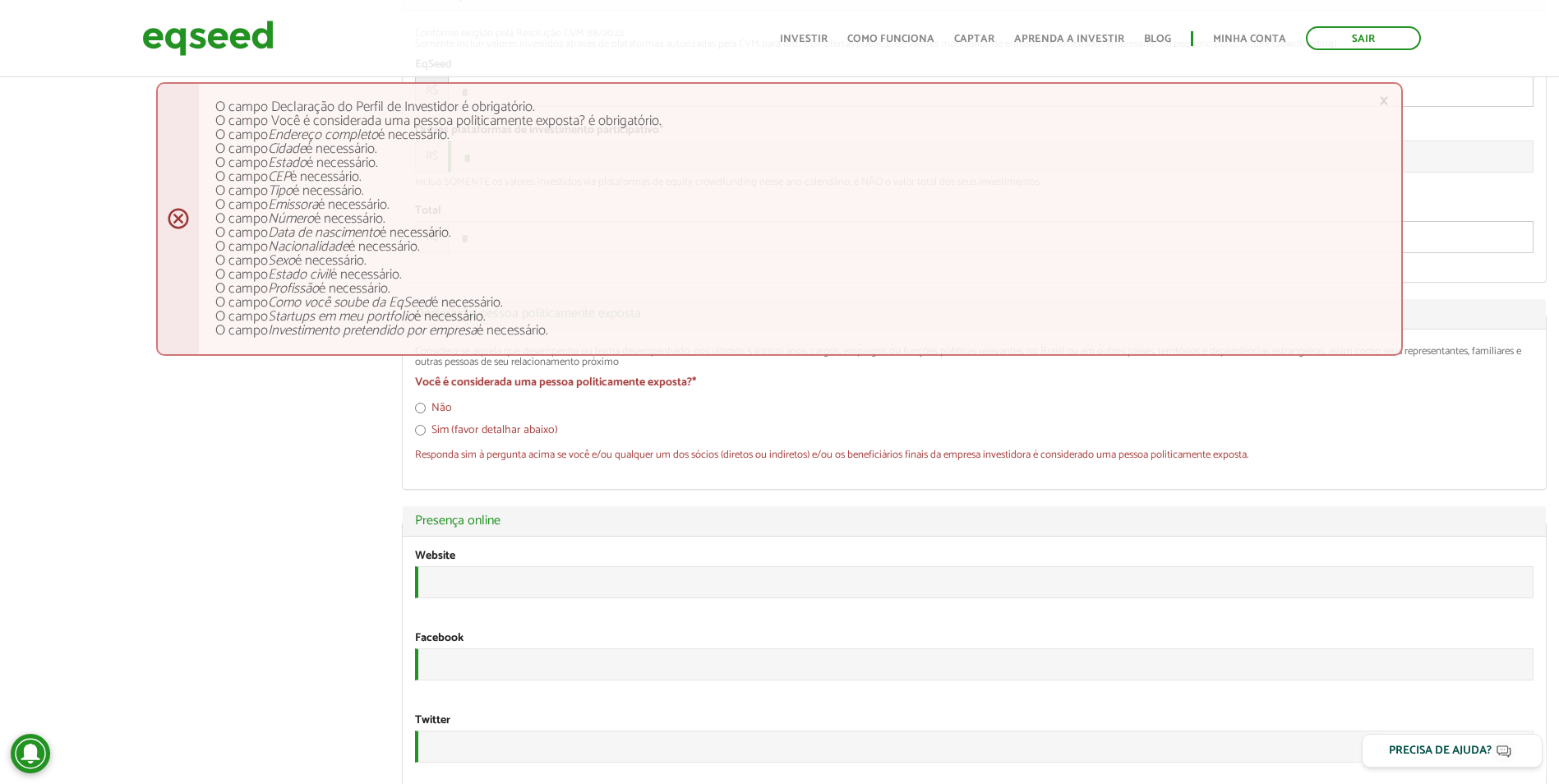 scroll, scrollTop: 2007, scrollLeft: 0, axis: vertical 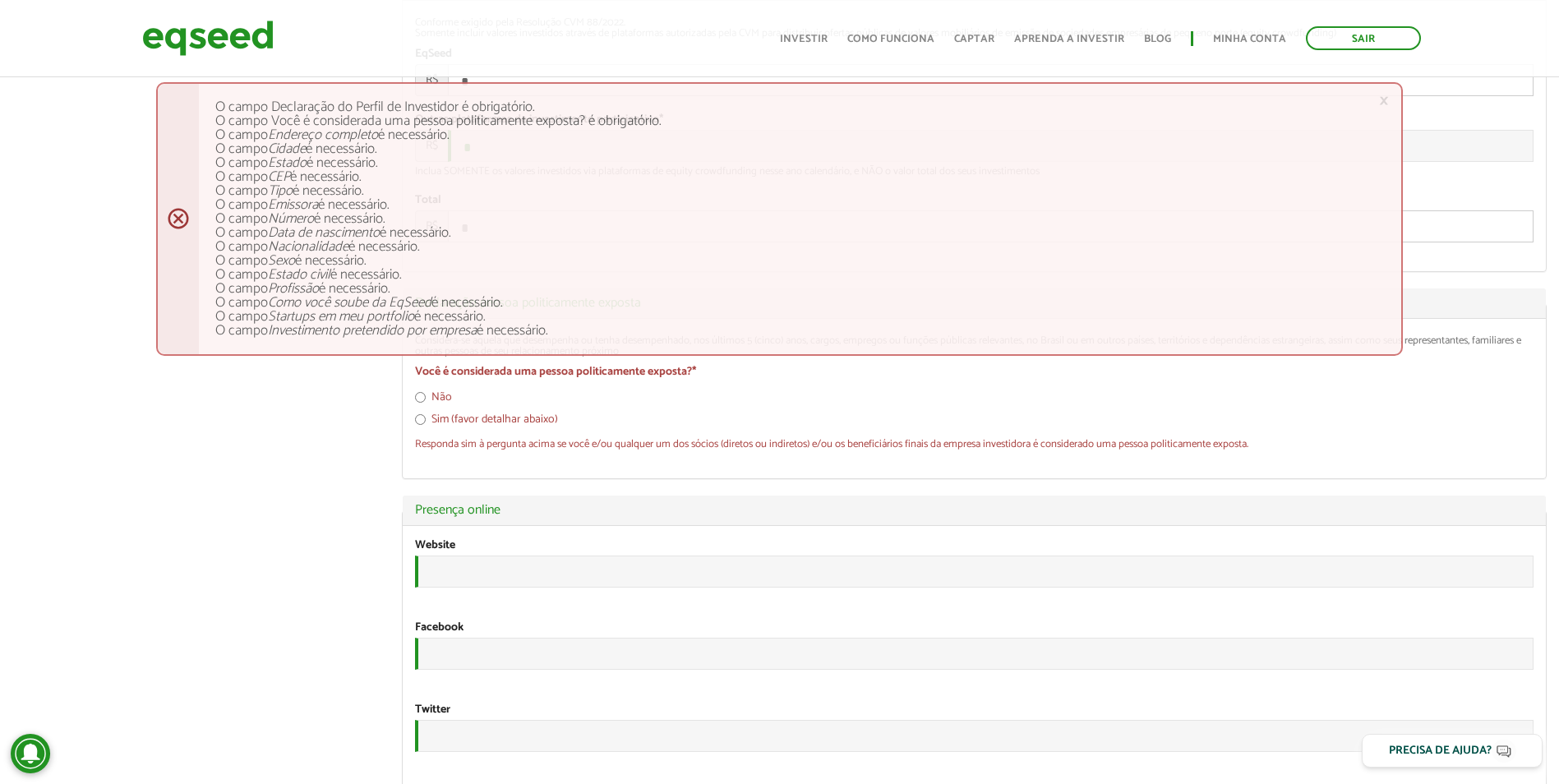 click on "Não" at bounding box center [433, 400] 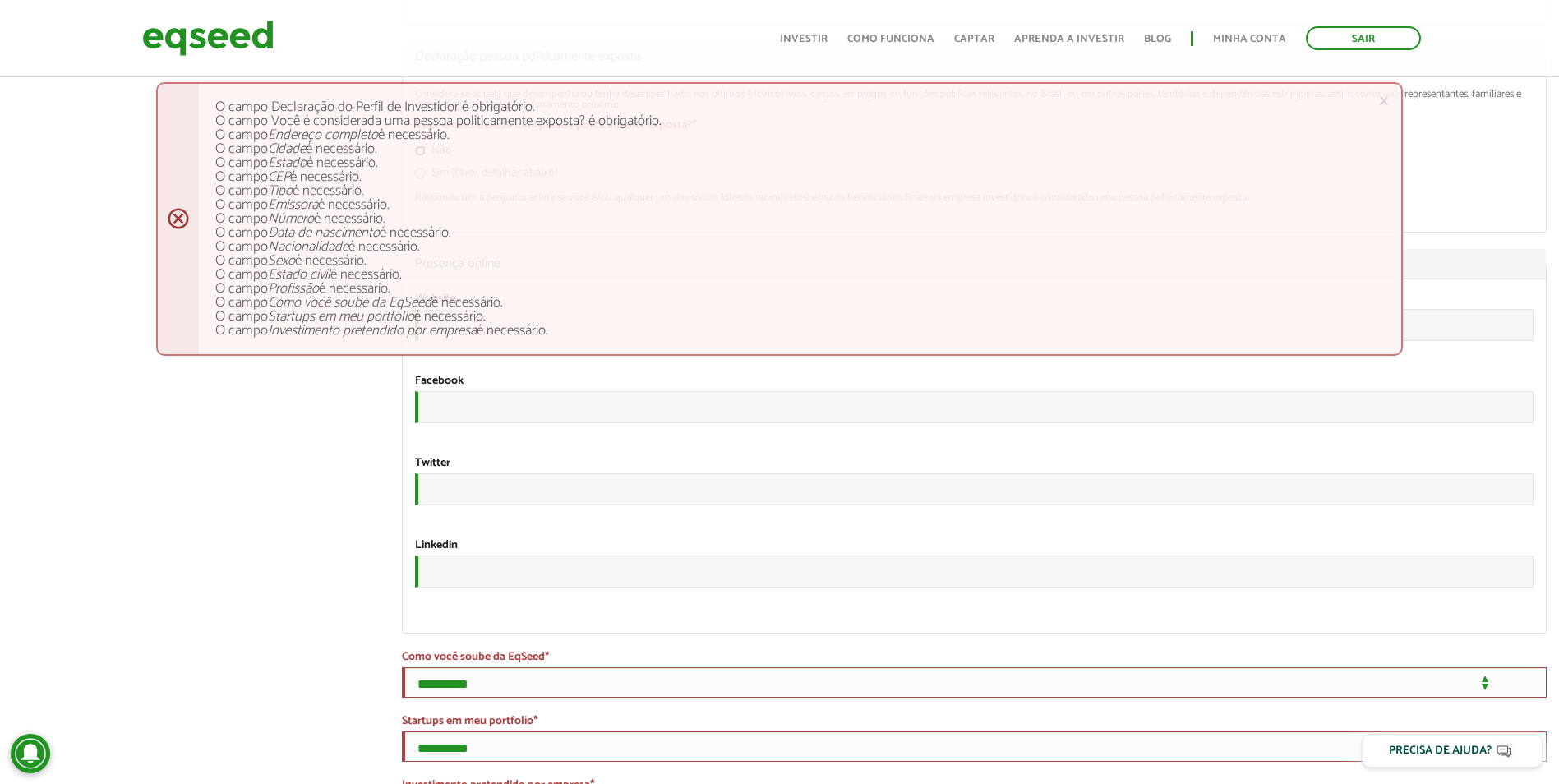 scroll, scrollTop: 2664, scrollLeft: 0, axis: vertical 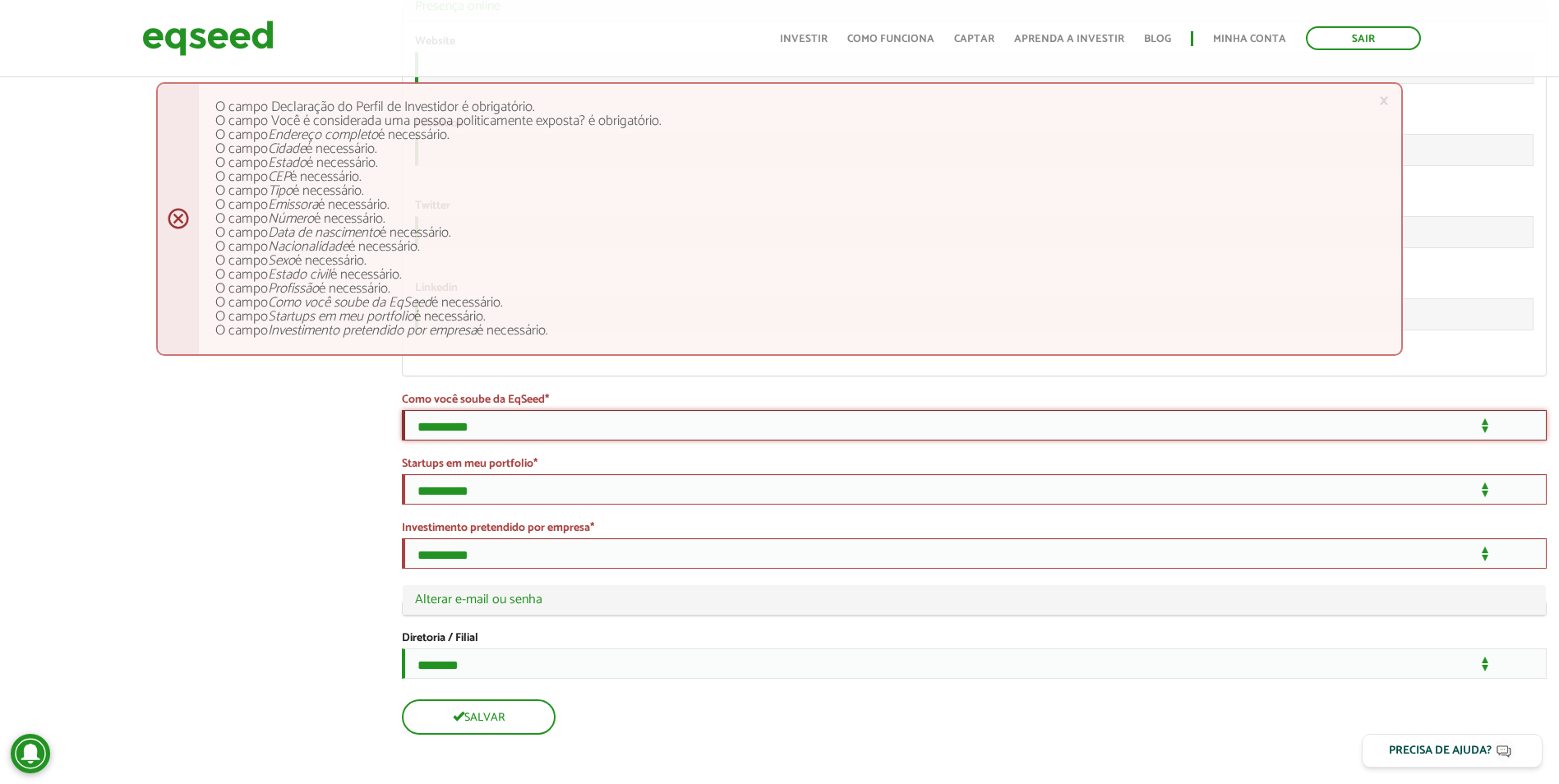 click on "**********" at bounding box center [974, 425] 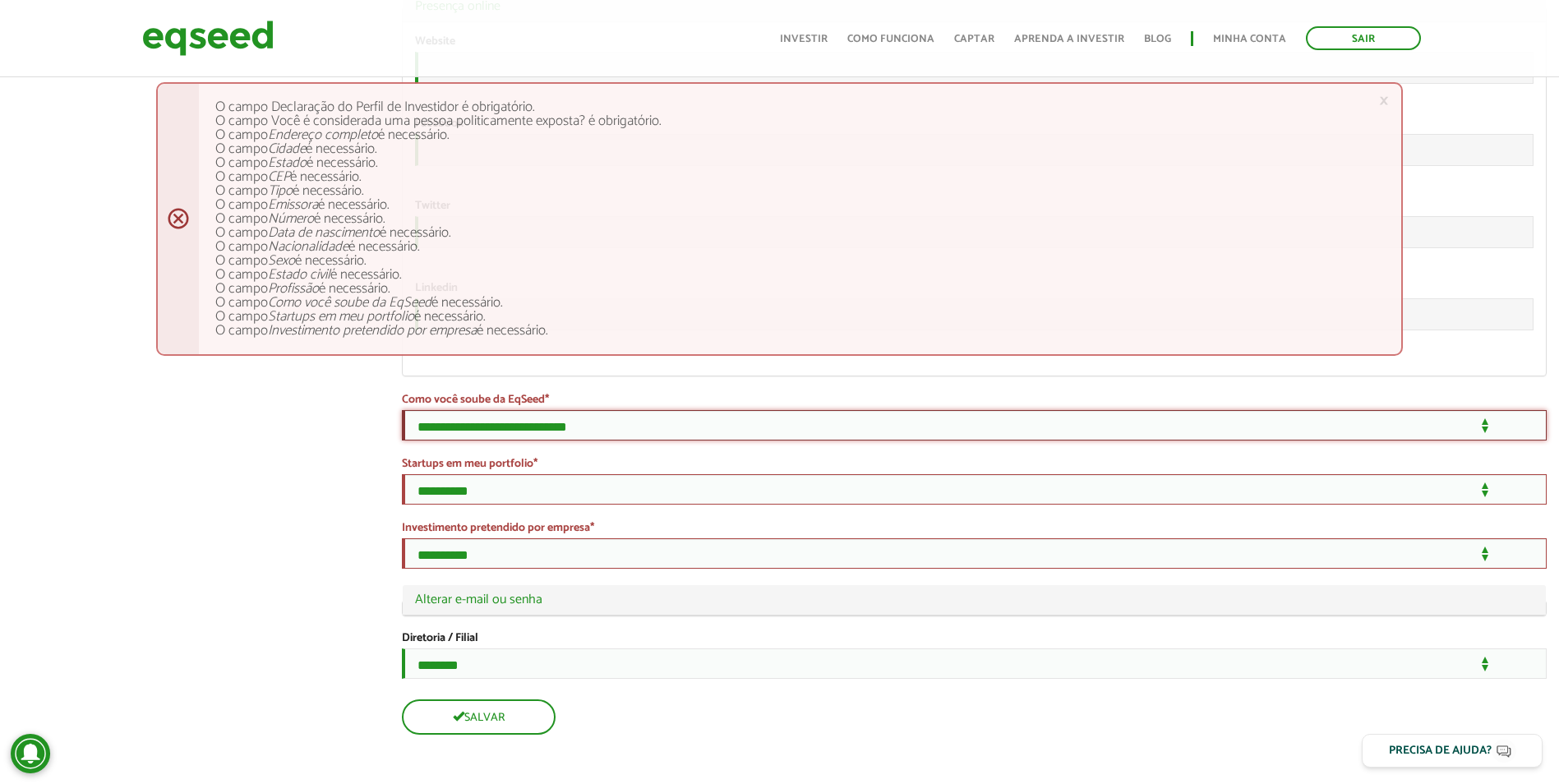 click on "**********" at bounding box center [974, 425] 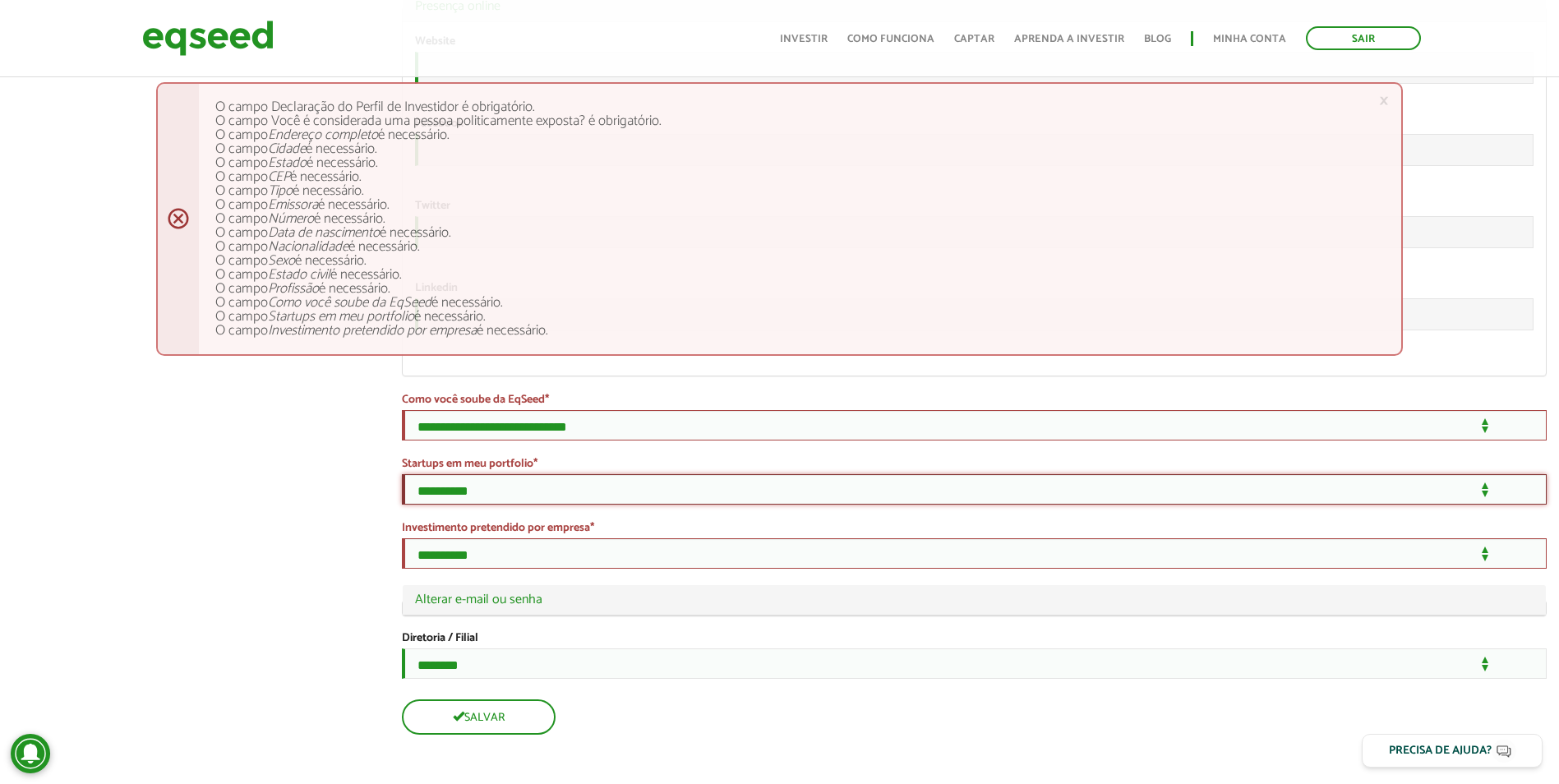 click on "**********" at bounding box center [974, 489] 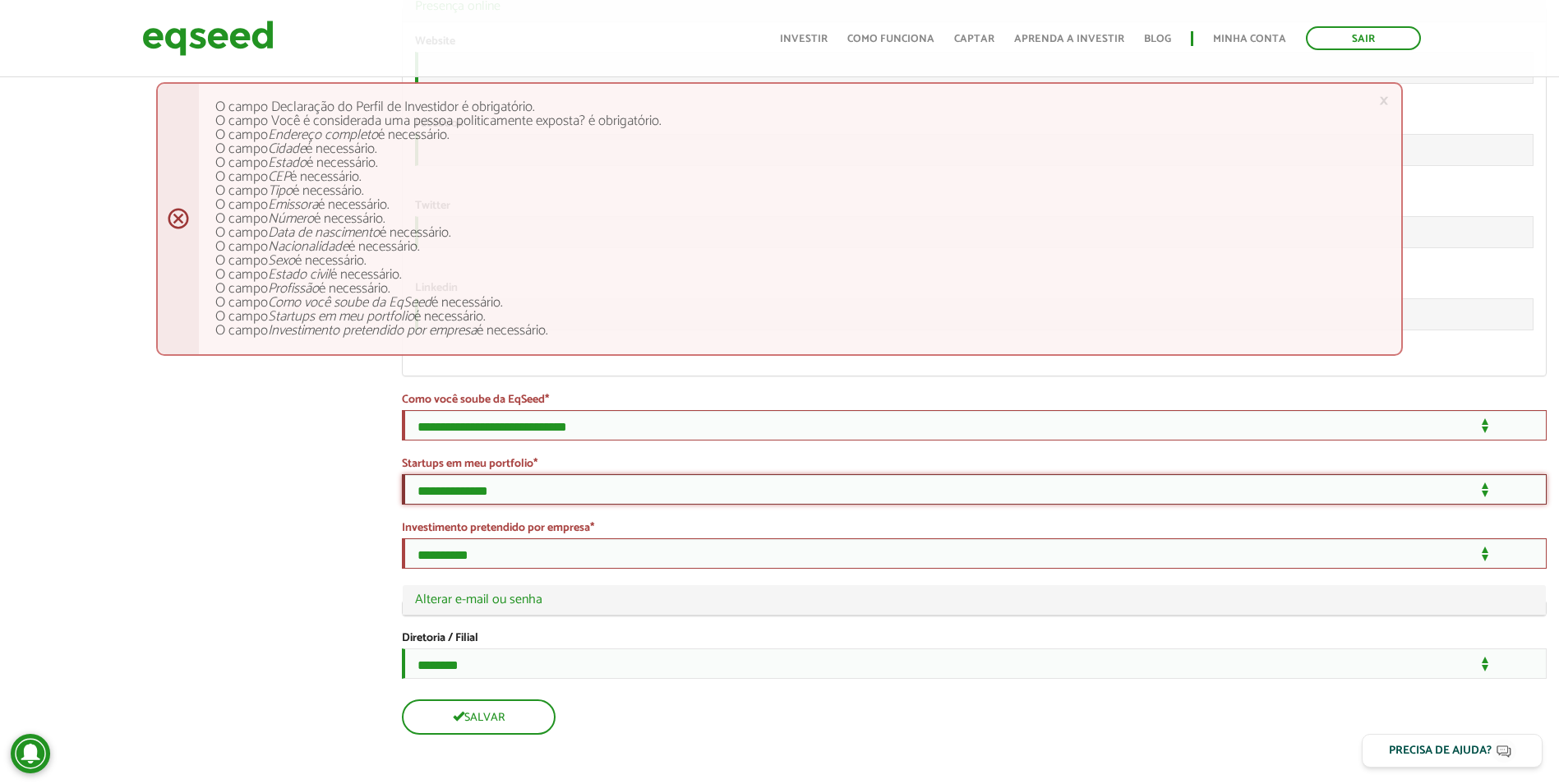 click on "**********" at bounding box center (974, 489) 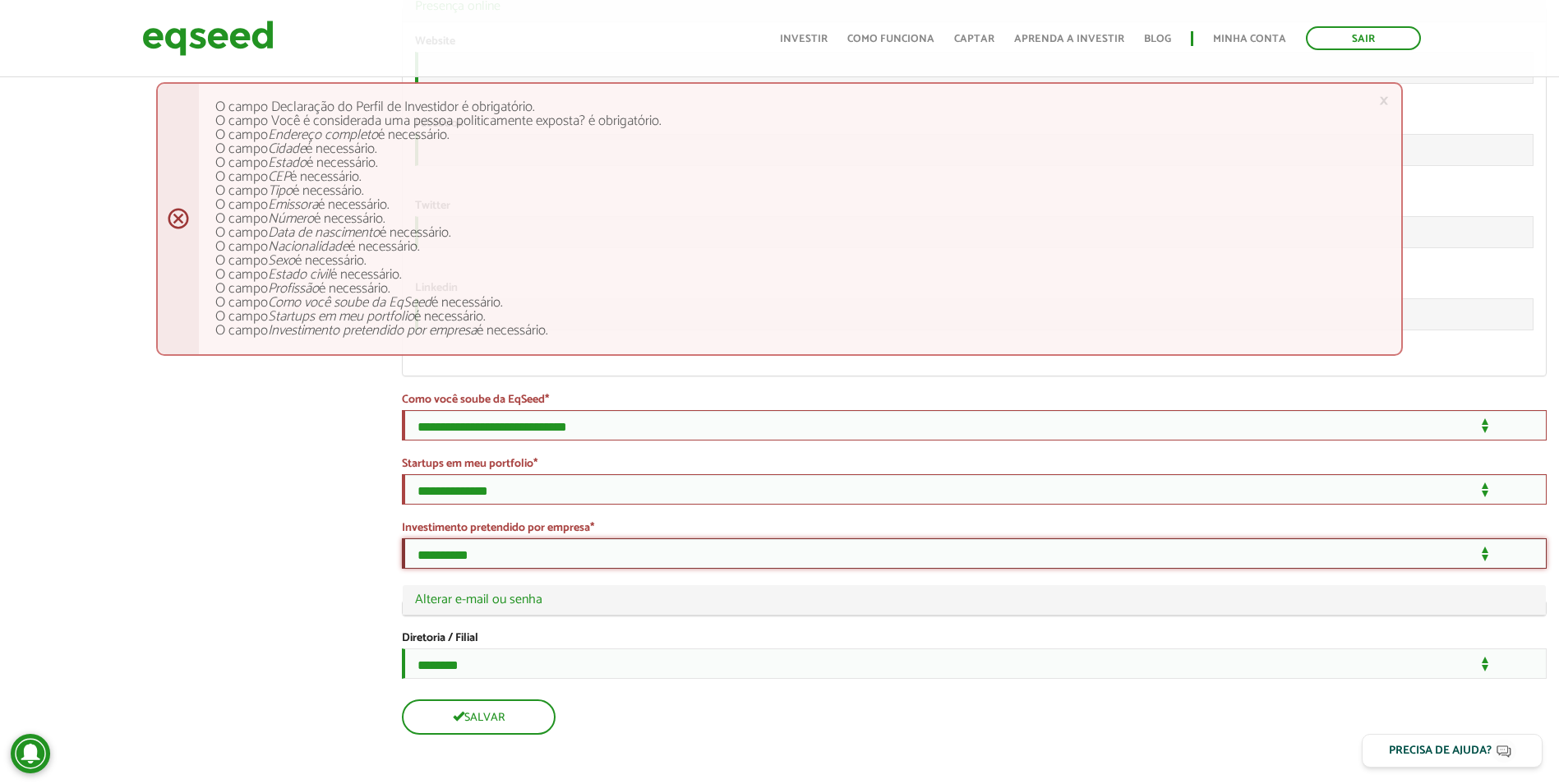 click on "**********" at bounding box center (974, 553) 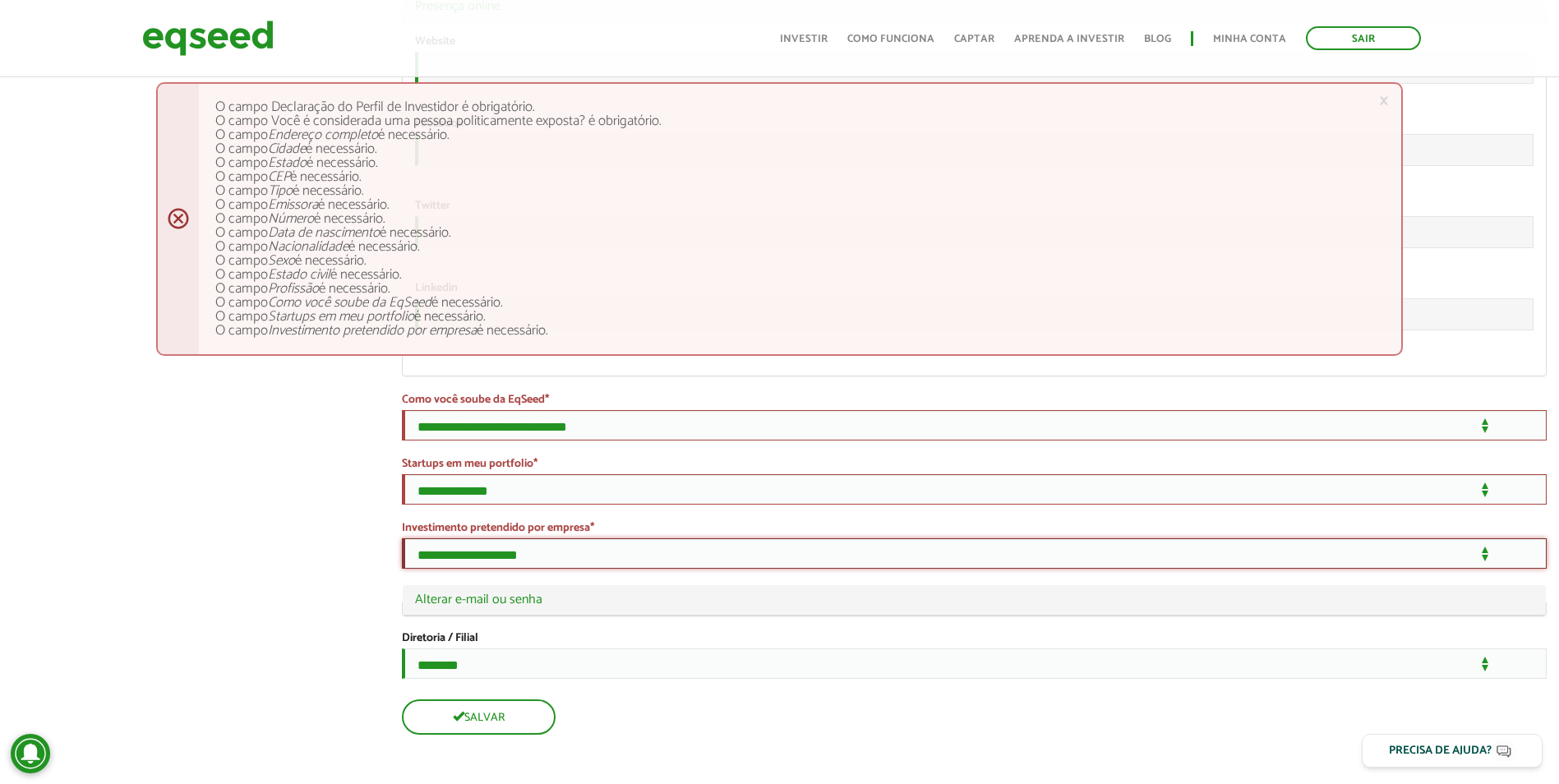 click on "**********" at bounding box center [974, 553] 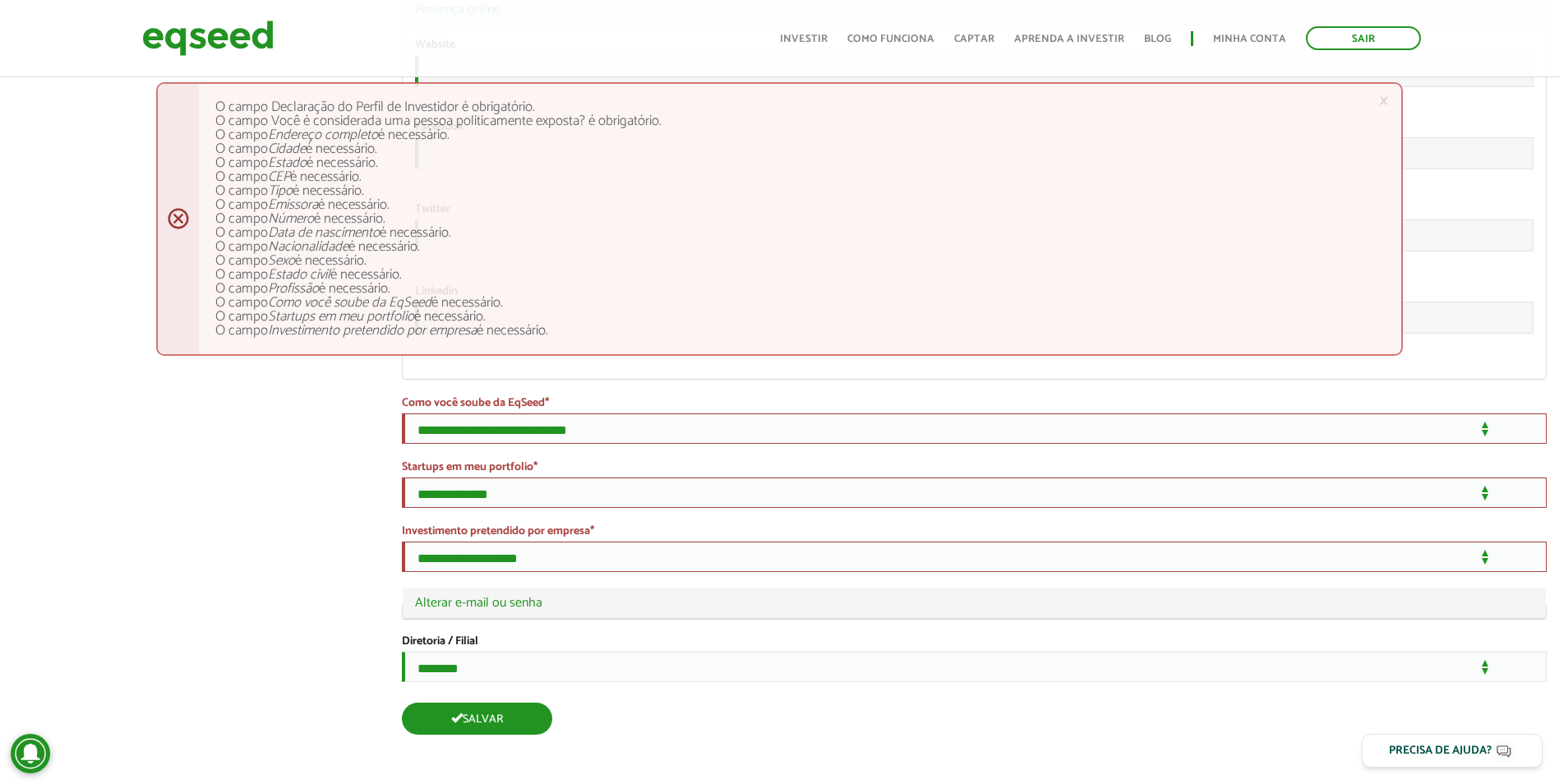 scroll, scrollTop: 2728, scrollLeft: 0, axis: vertical 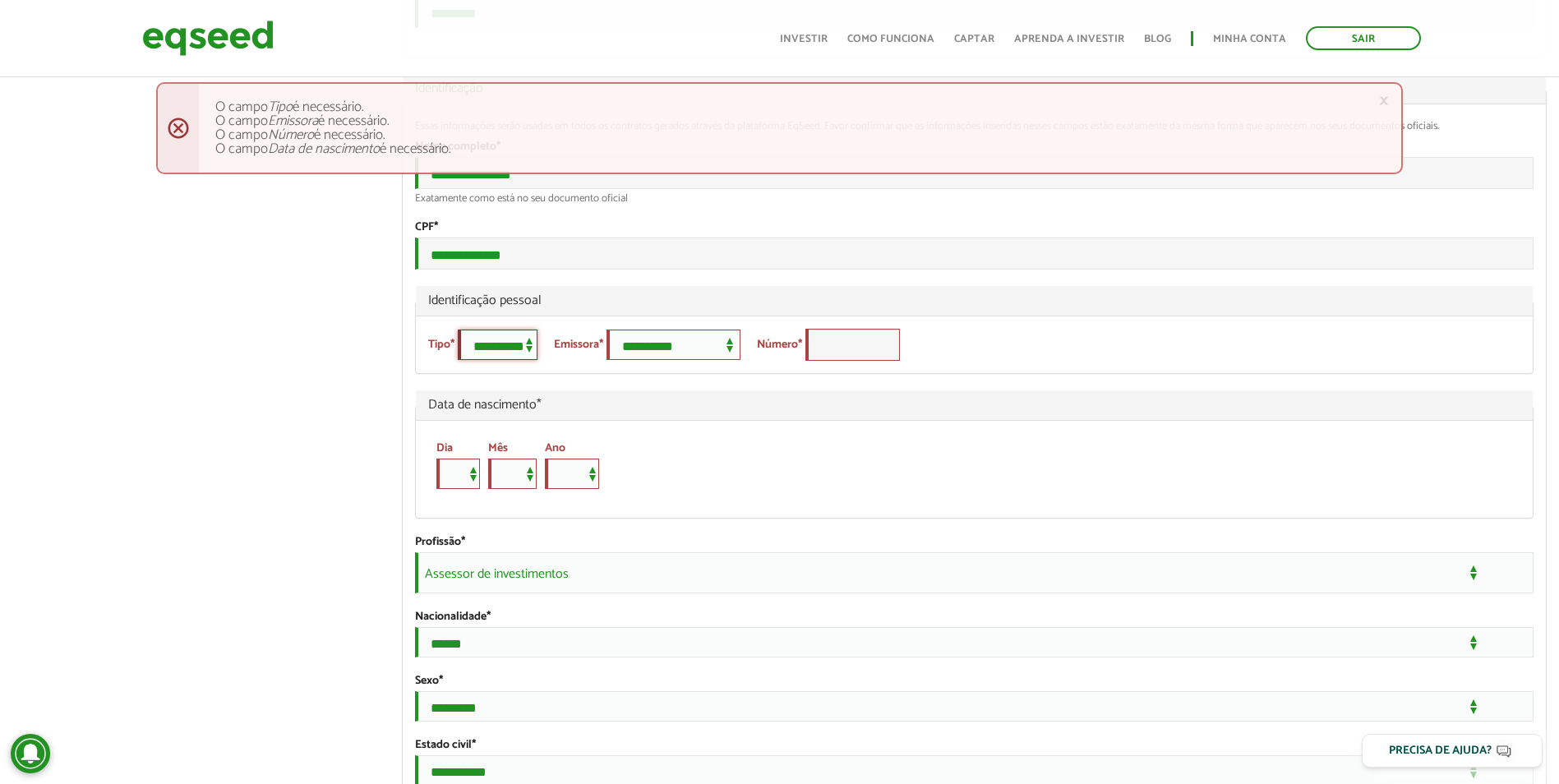 click on "**********" at bounding box center [497, 344] 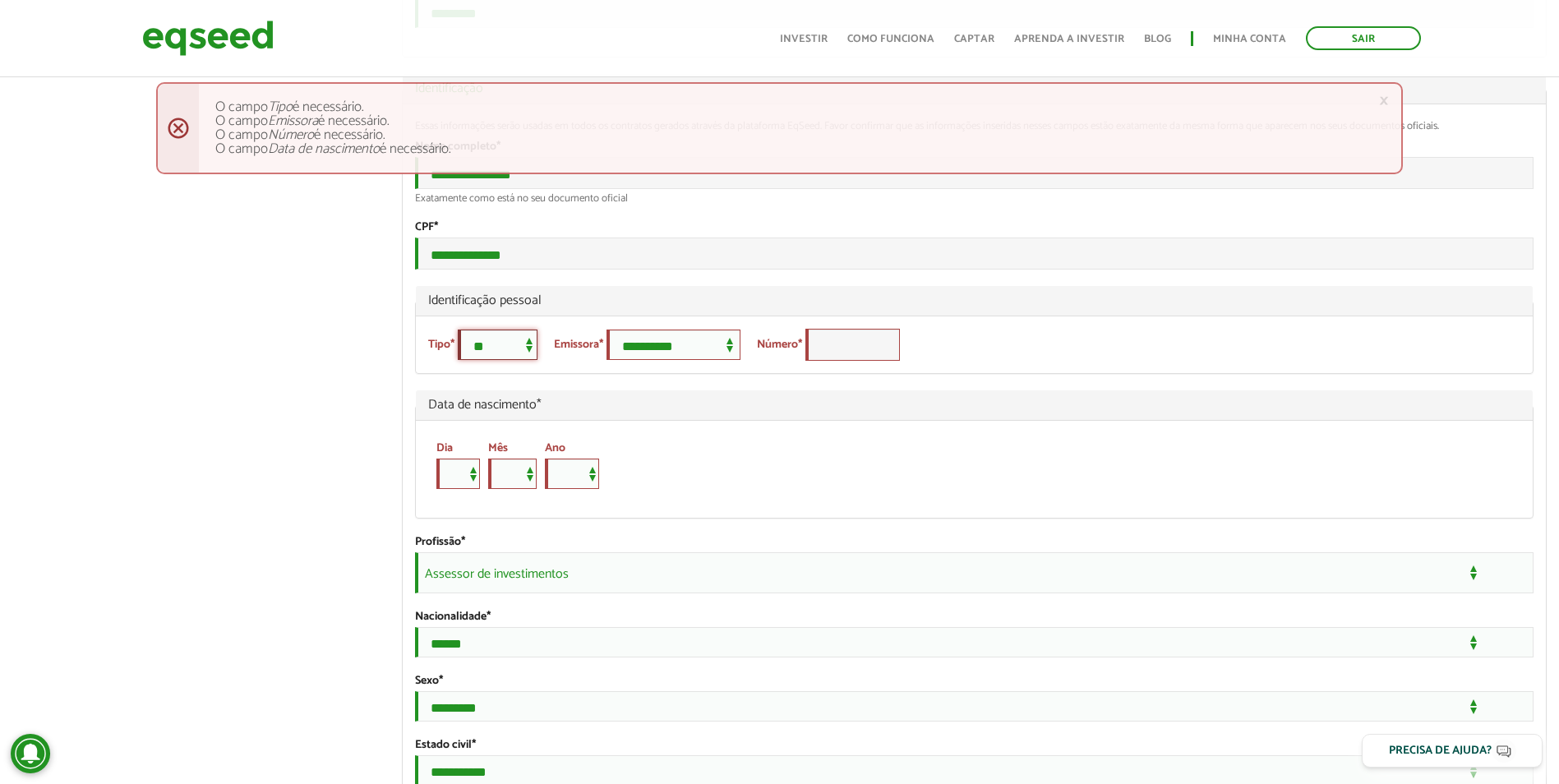 click on "**********" at bounding box center (497, 344) 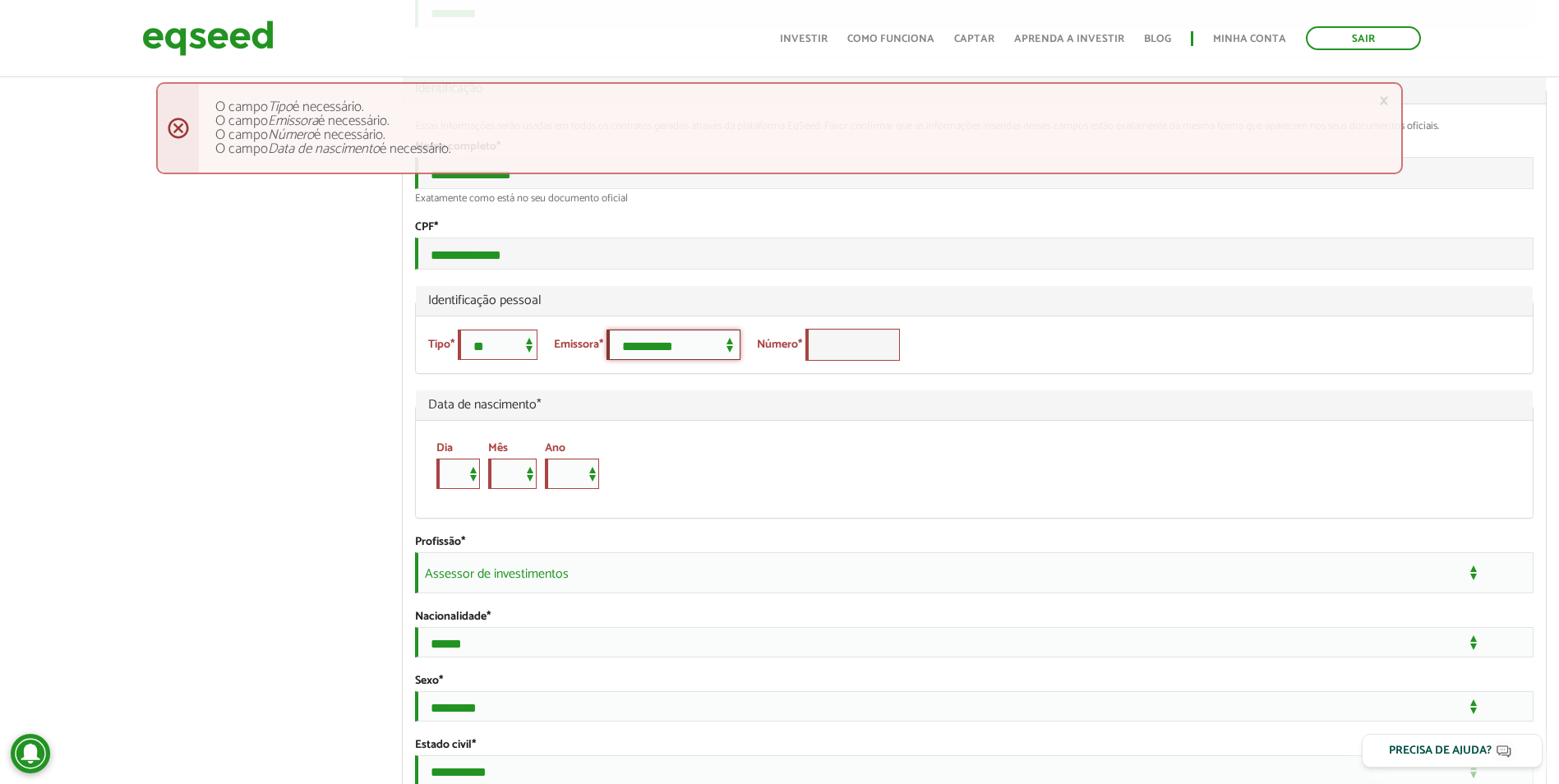 click on "**********" at bounding box center [673, 344] 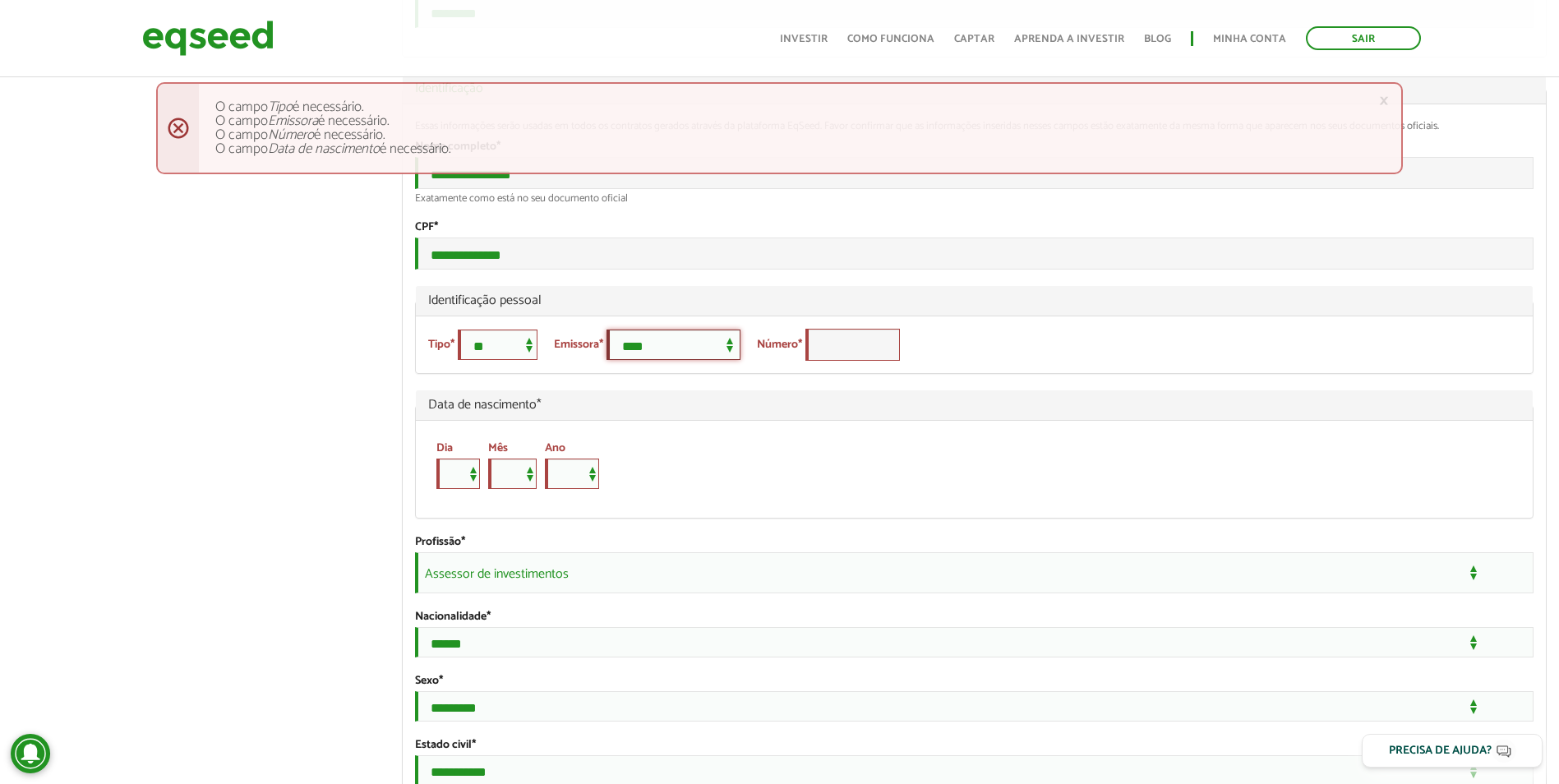 click on "**********" at bounding box center (673, 344) 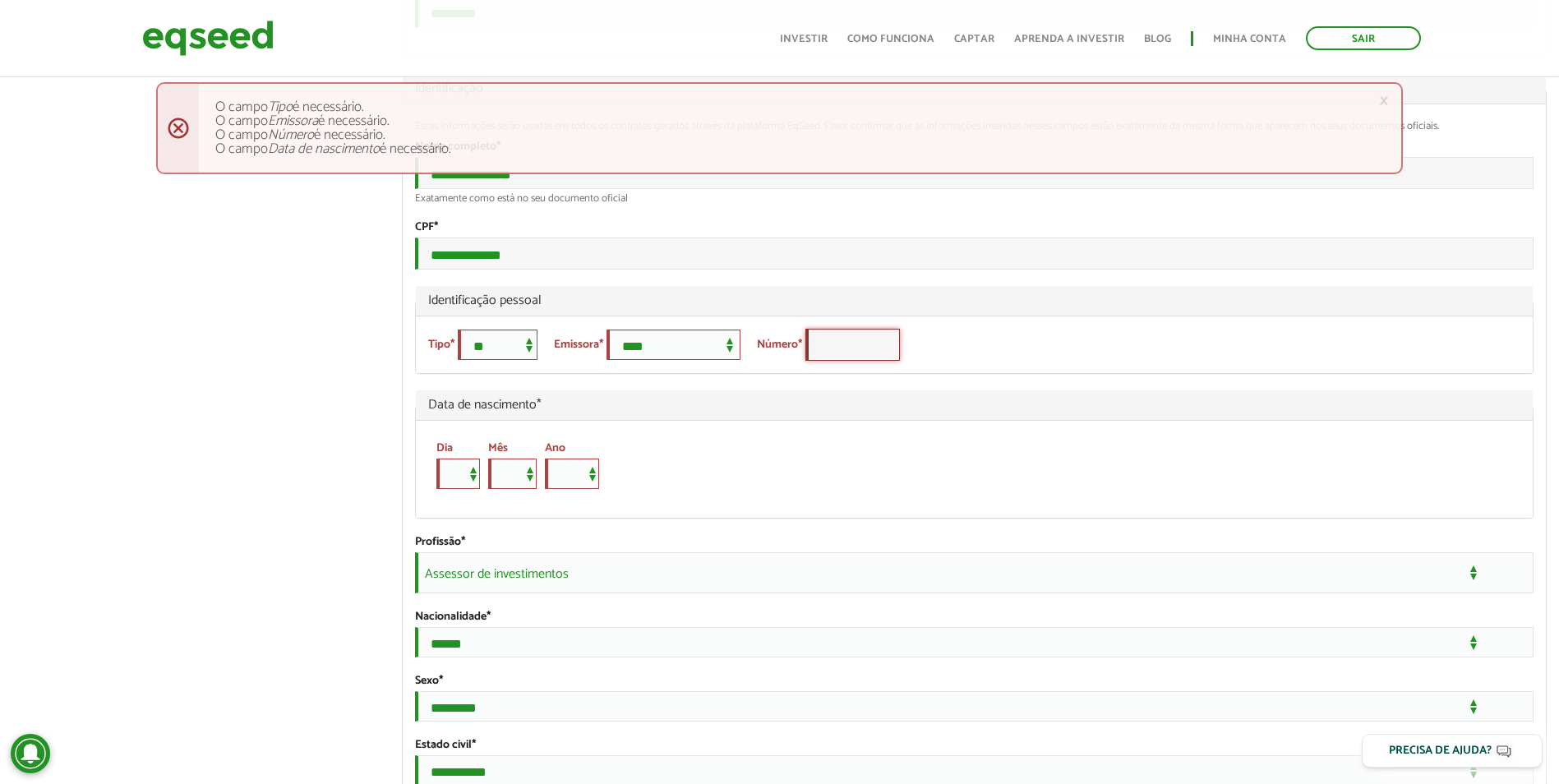 click on "Número  *" at bounding box center (852, 344) 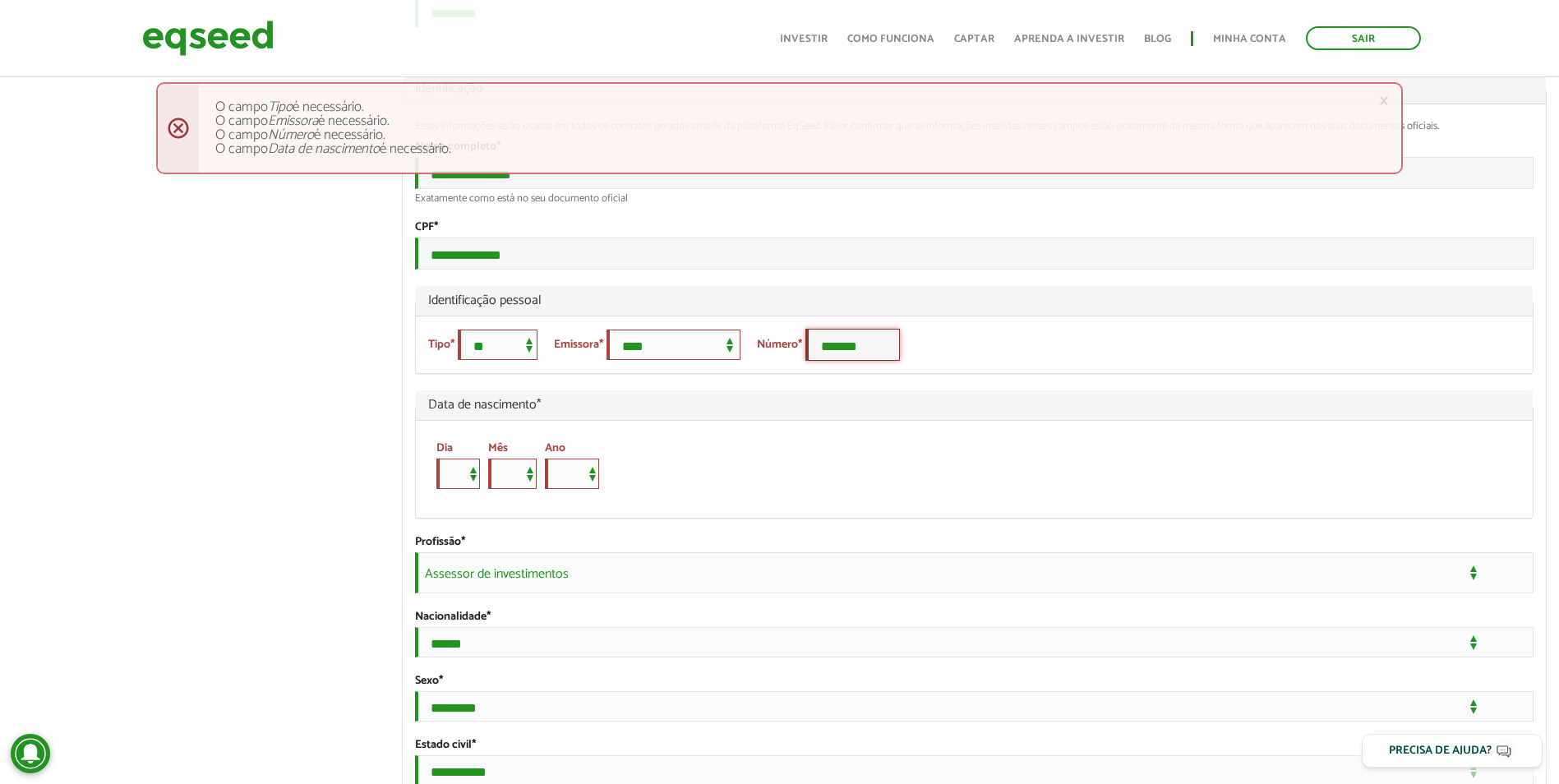 type on "*******" 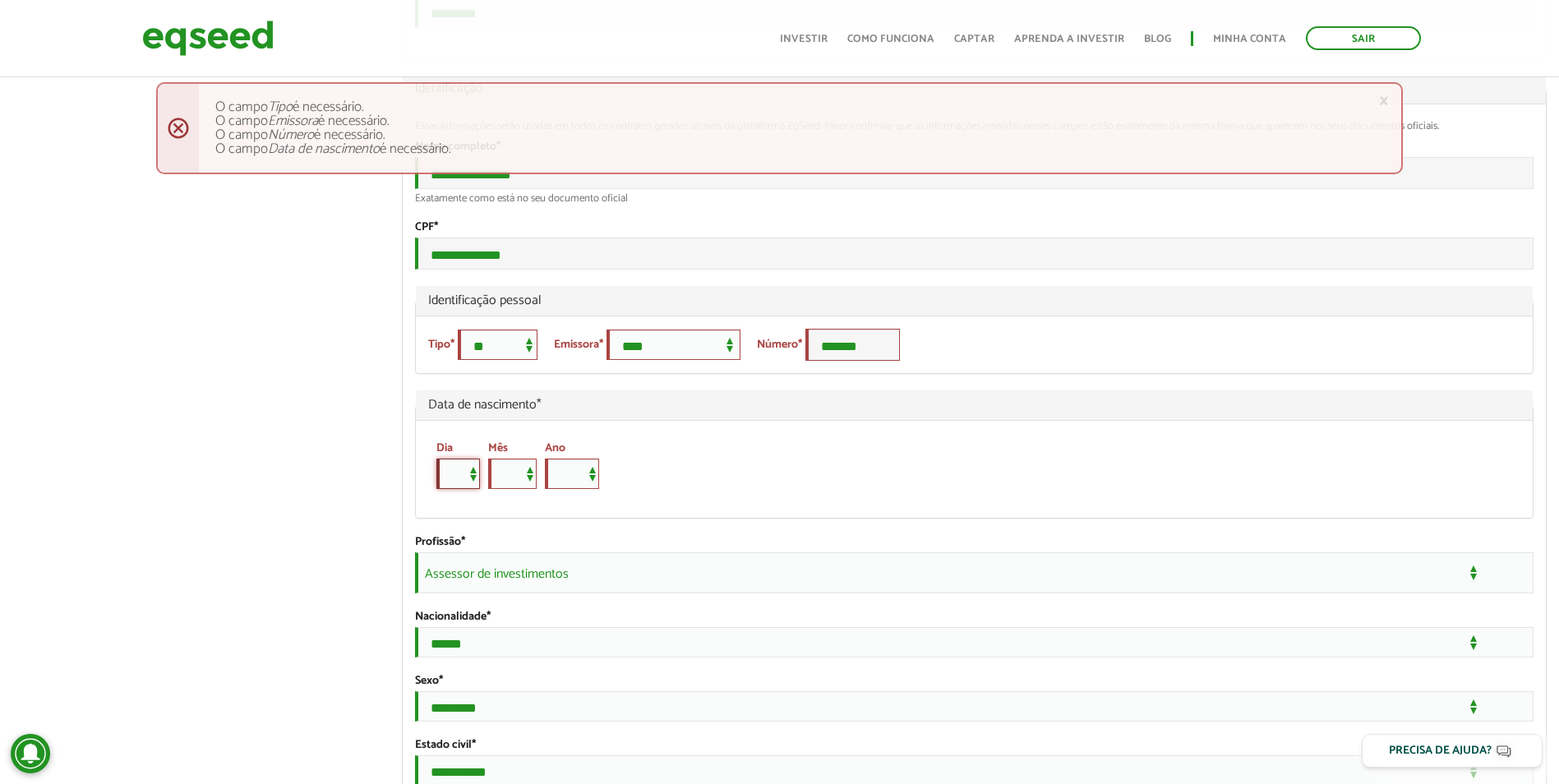 click on "* * * * * * * * * ** ** ** ** ** ** ** ** ** ** ** ** ** ** ** ** ** ** ** ** ** **" at bounding box center (458, 473) 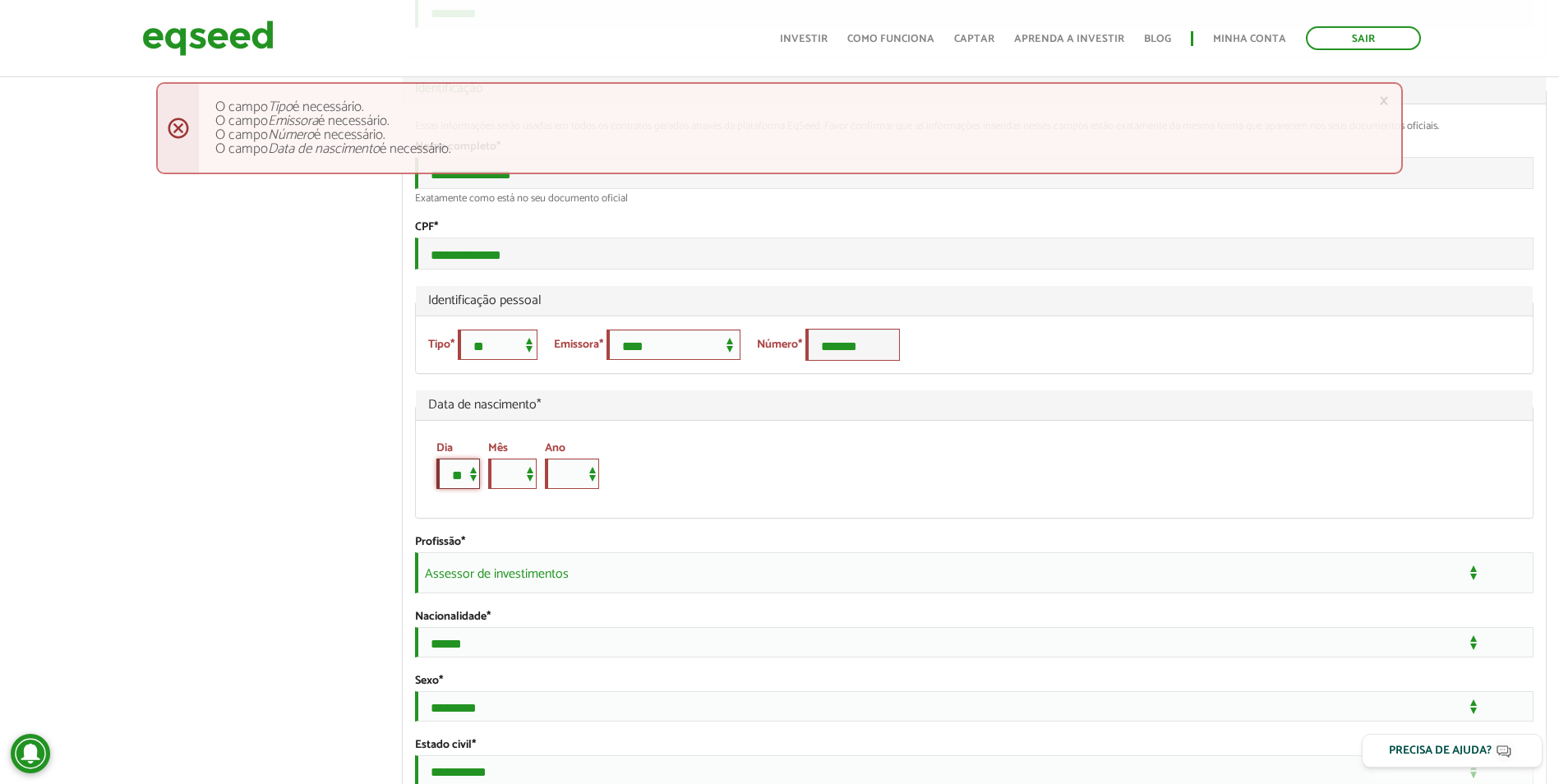 click on "* * * * * * * * * ** ** ** ** ** ** ** ** ** ** ** ** ** ** ** ** ** ** ** ** ** **" at bounding box center [458, 473] 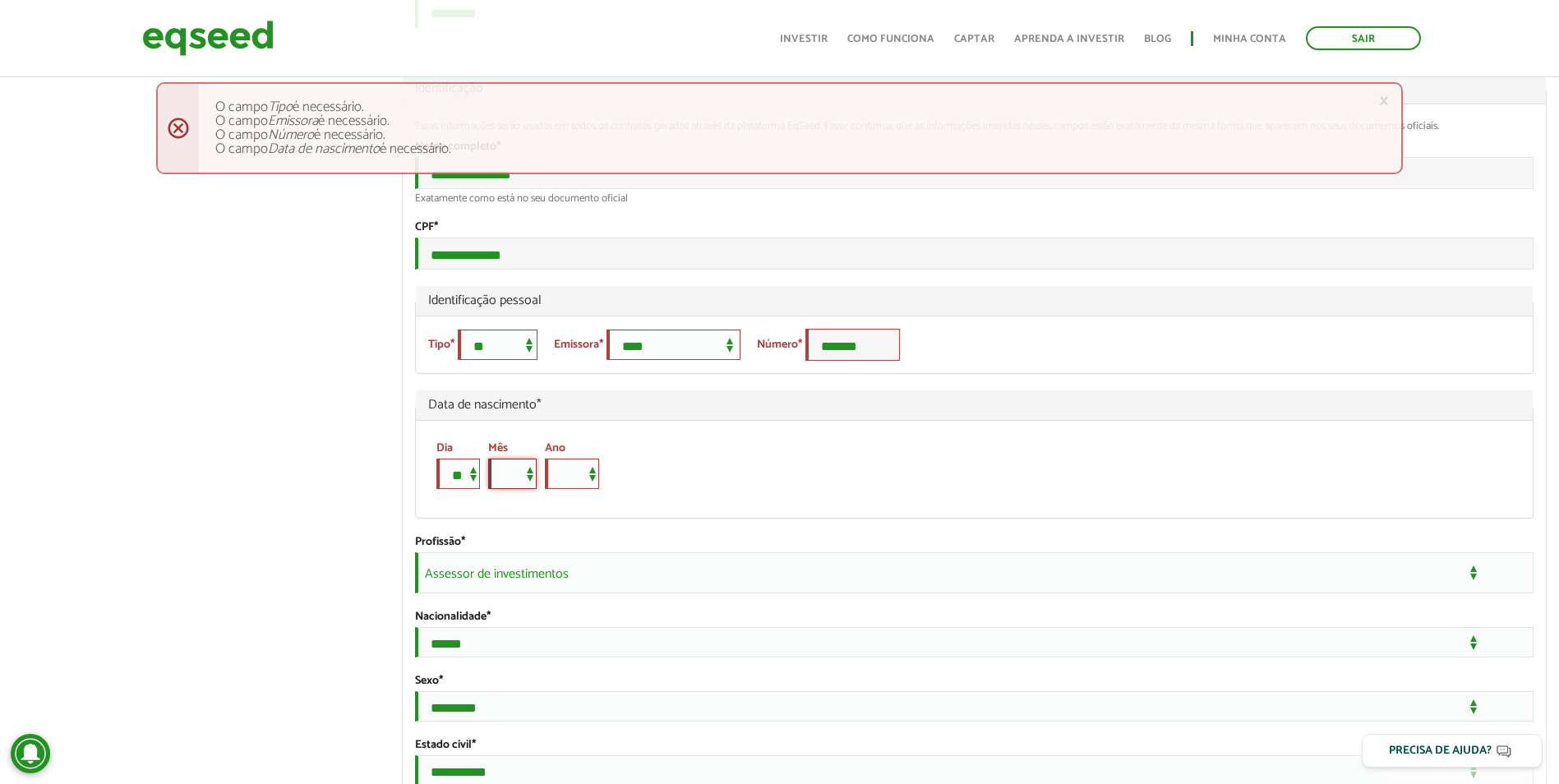 click on "*** *** *** *** *** *** *** *** *** *** *** ***" at bounding box center [512, 473] 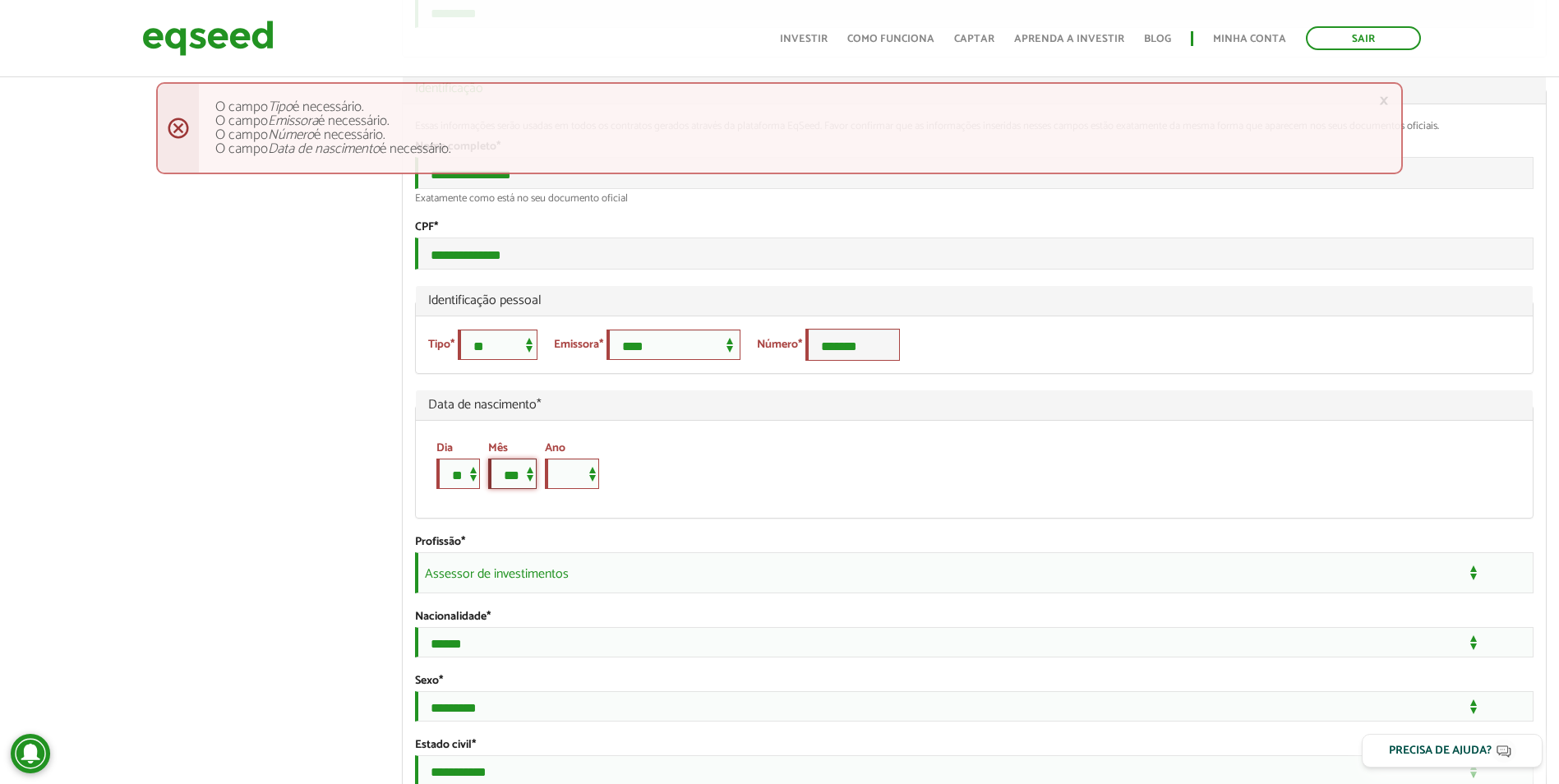 click on "*** *** *** *** *** *** *** *** *** *** *** ***" at bounding box center [512, 473] 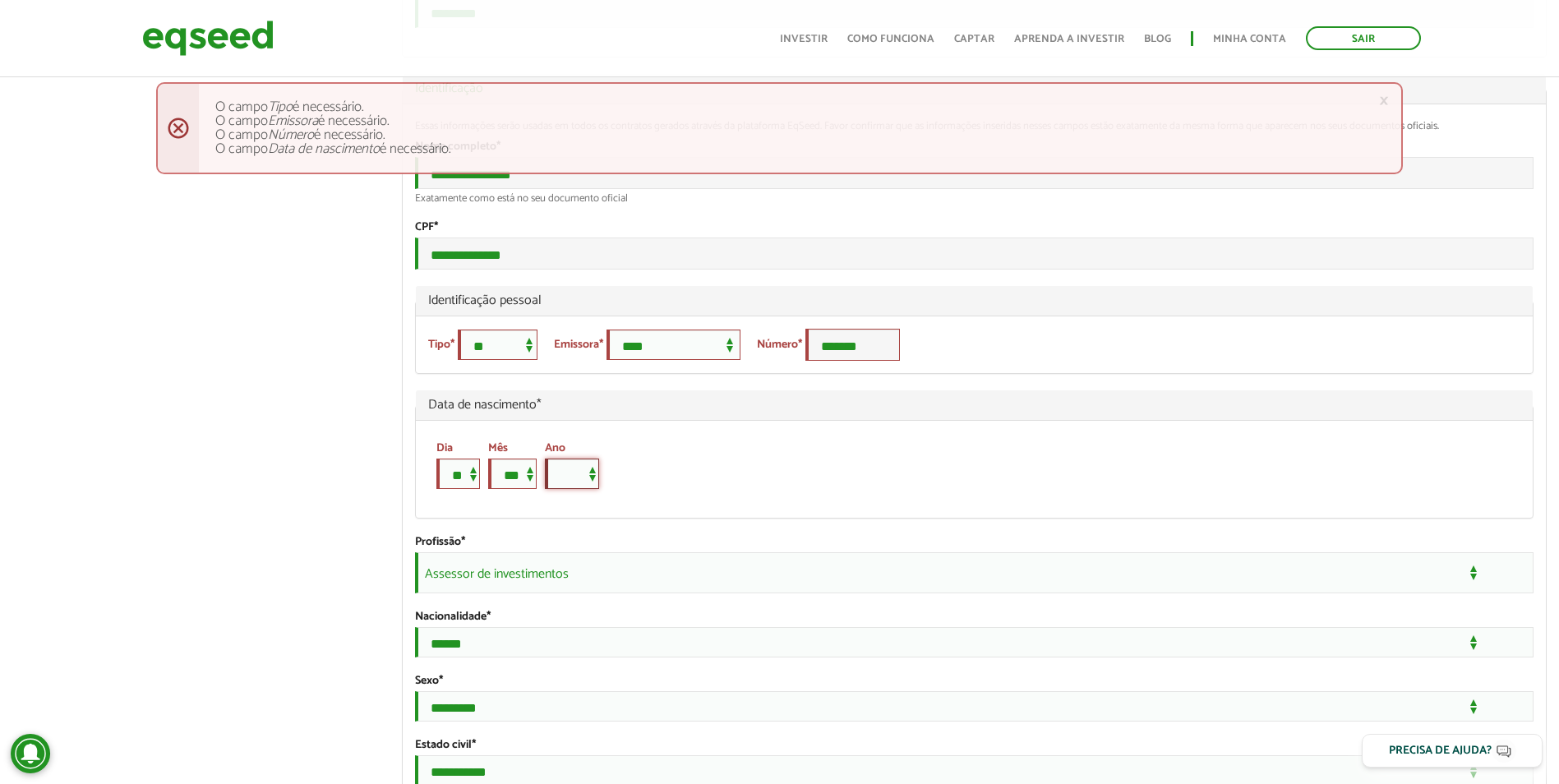 click on "**** **** **** **** **** **** **** **** **** **** **** **** **** **** **** **** **** **** **** **** **** **** **** **** **** **** **** **** **** **** **** **** **** **** **** **** **** **** **** **** **** **** **** **** **** **** **** **** **** **** **** **** **** **** **** **** **** **** **** **** **** **** **** **** **** **** **** **** **** **** **** **** **** **** **** **** **** **** **** **** **** **** **** **** **** **** **** **** **** **** **** **** **** **** **** **** **** **** **** **** **** **** **** **** **** **** **** **** **** **** **** **** **** **** **** **** **** **** **** **** **** **** **** **** **** ****" at bounding box center (572, 473) 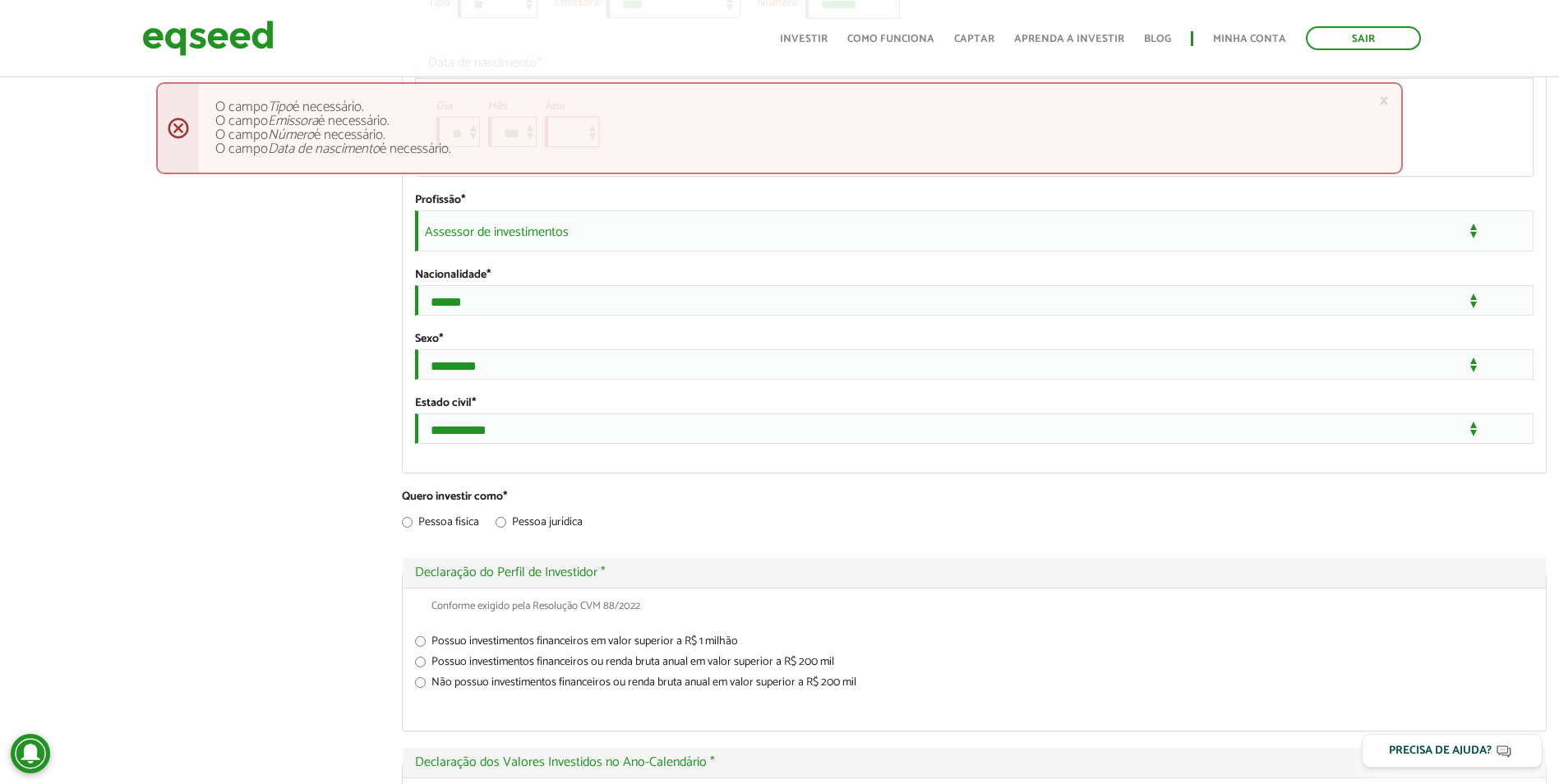 scroll, scrollTop: 904, scrollLeft: 0, axis: vertical 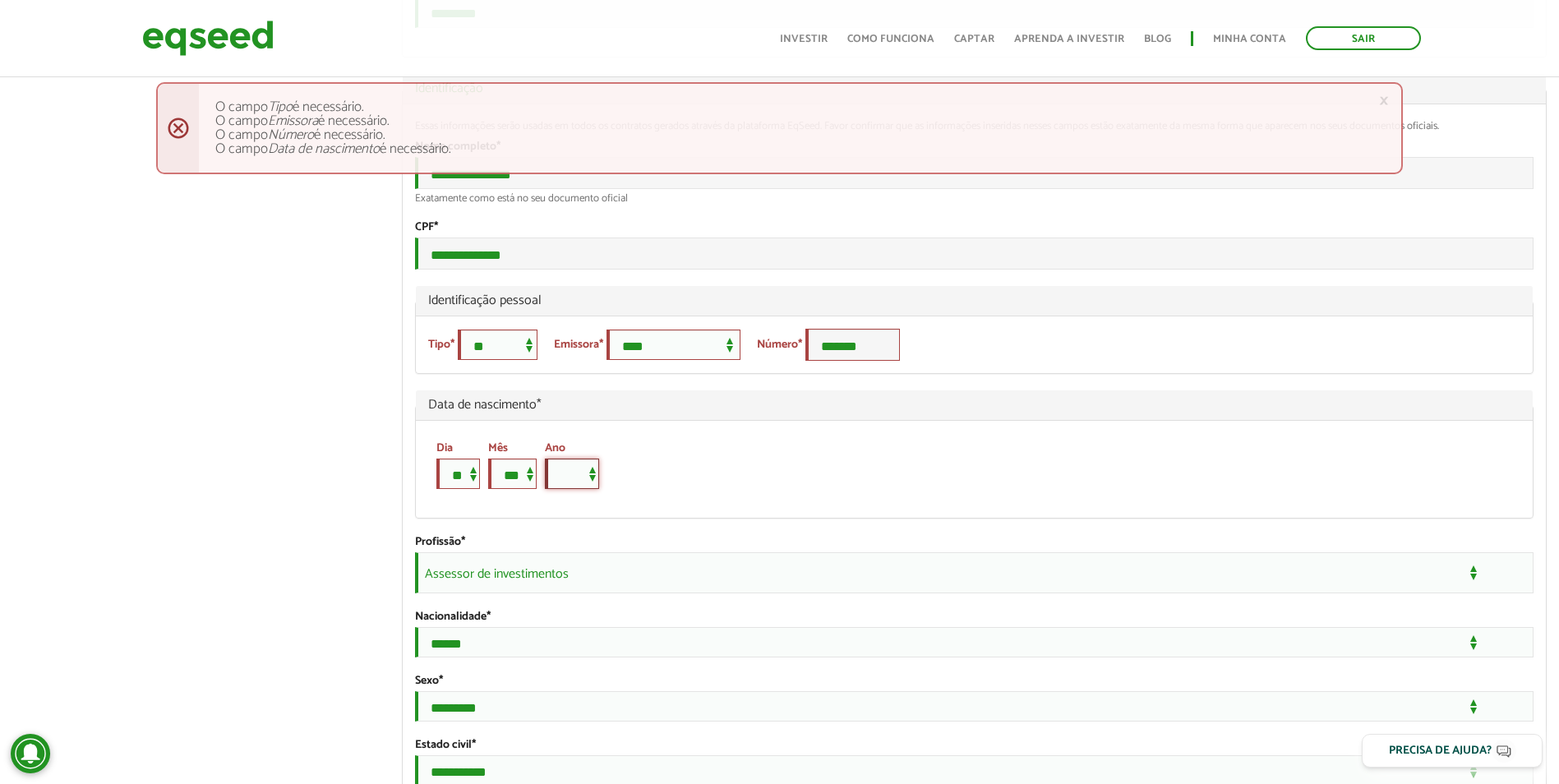 click on "**** **** **** **** **** **** **** **** **** **** **** **** **** **** **** **** **** **** **** **** **** **** **** **** **** **** **** **** **** **** **** **** **** **** **** **** **** **** **** **** **** **** **** **** **** **** **** **** **** **** **** **** **** **** **** **** **** **** **** **** **** **** **** **** **** **** **** **** **** **** **** **** **** **** **** **** **** **** **** **** **** **** **** **** **** **** **** **** **** **** **** **** **** **** **** **** **** **** **** **** **** **** **** **** **** **** **** **** **** **** **** **** **** **** **** **** **** **** **** **** **** **** **** **** **** ****" at bounding box center [572, 473] 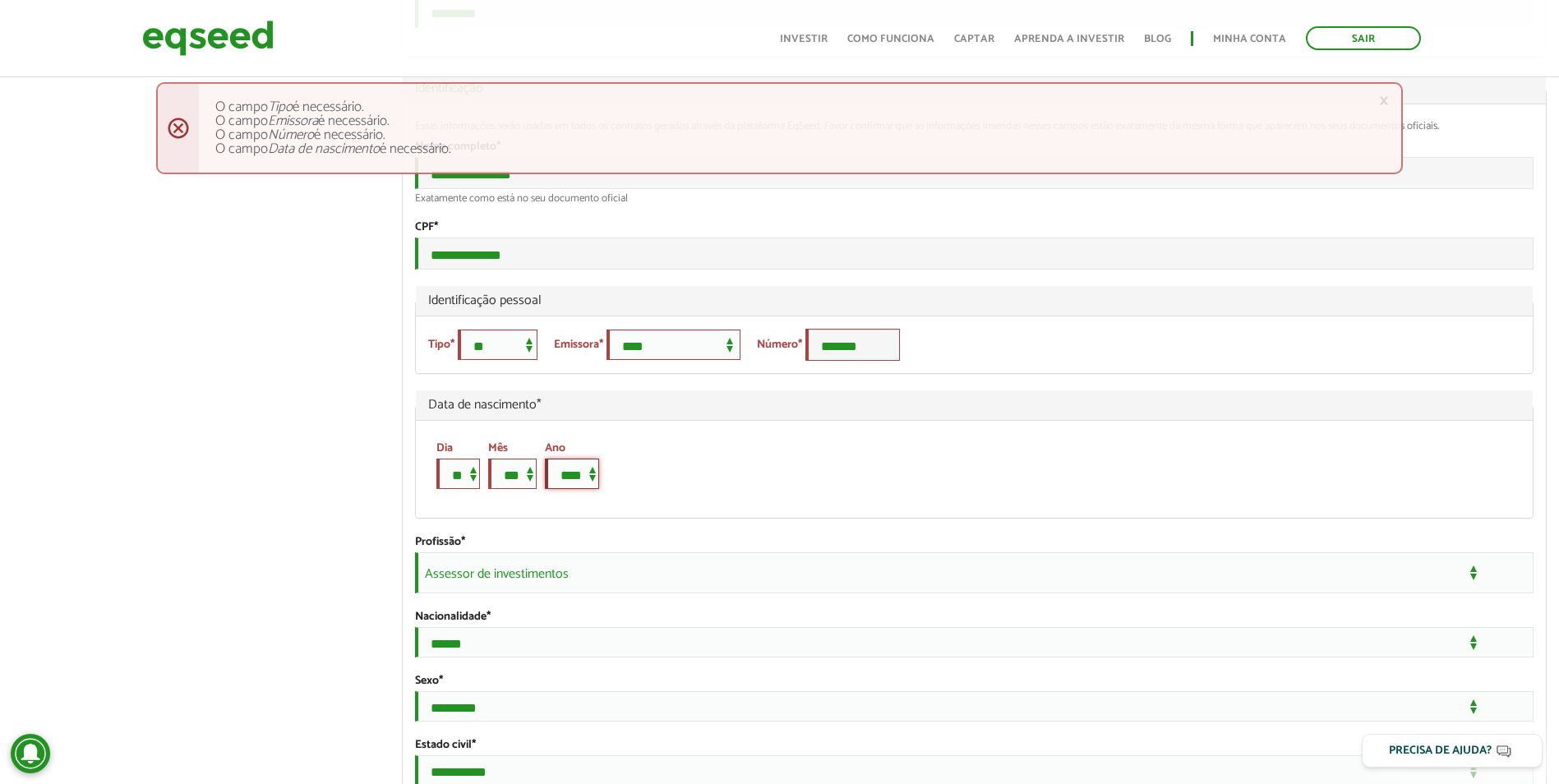 click on "**** **** **** **** **** **** **** **** **** **** **** **** **** **** **** **** **** **** **** **** **** **** **** **** **** **** **** **** **** **** **** **** **** **** **** **** **** **** **** **** **** **** **** **** **** **** **** **** **** **** **** **** **** **** **** **** **** **** **** **** **** **** **** **** **** **** **** **** **** **** **** **** **** **** **** **** **** **** **** **** **** **** **** **** **** **** **** **** **** **** **** **** **** **** **** **** **** **** **** **** **** **** **** **** **** **** **** **** **** **** **** **** **** **** **** **** **** **** **** **** **** **** **** **** **** ****" at bounding box center [572, 473] 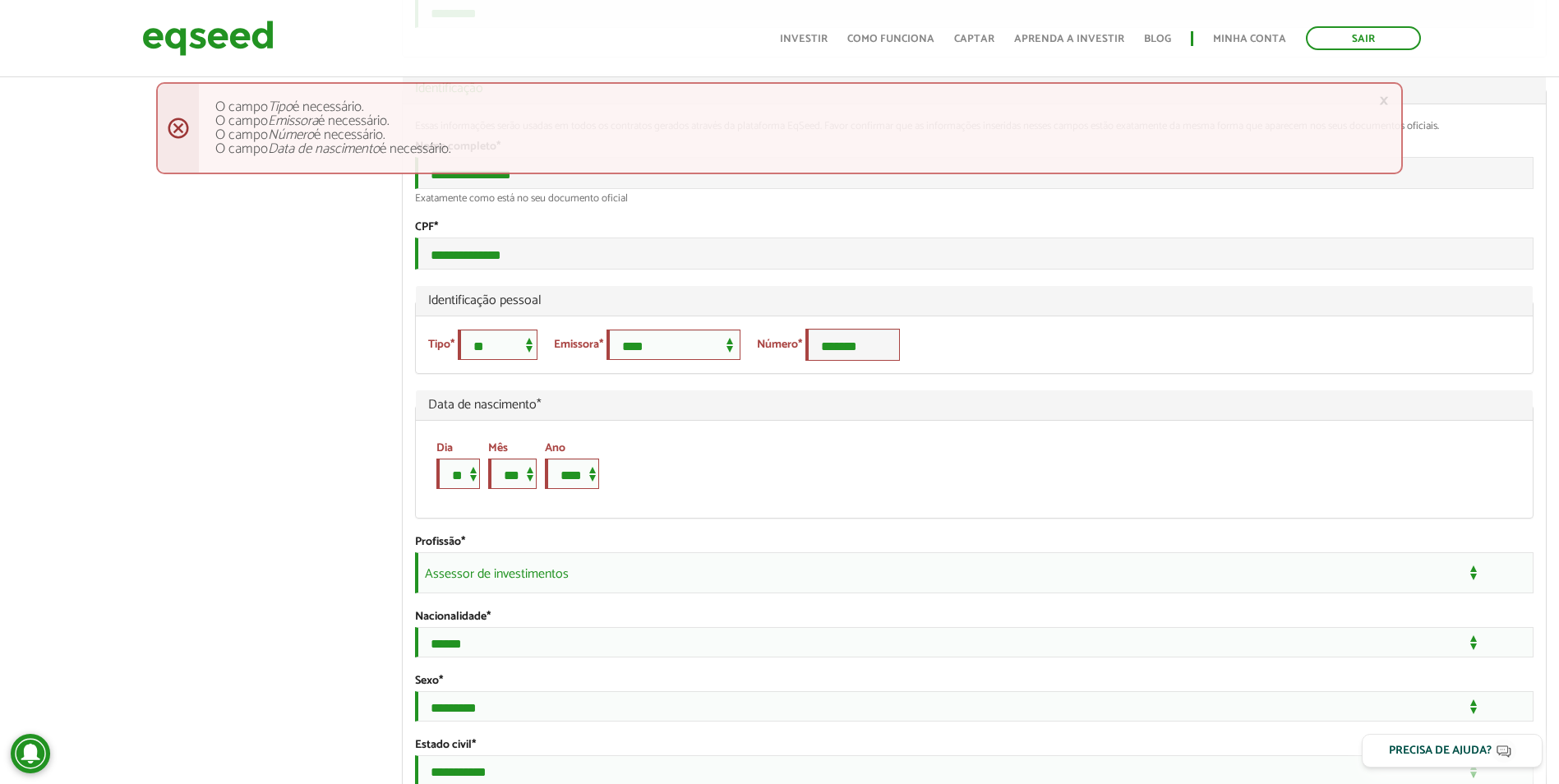 click on "Dia
* * * * * * * * * ** ** ** ** ** ** ** ** ** ** ** ** ** ** ** ** ** ** ** ** ** **   Mês
*** *** *** *** *** *** *** *** *** *** *** ***   Ano
**** **** **** **** **** **** **** **** **** **** **** **** **** **** **** **** **** **** **** **** **** **** **** **** **** **** **** **** **** **** **** **** **** **** **** **** **** **** **** **** **** **** **** **** **** **** **** **** **** **** **** **** **** **** **** **** **** **** **** **** **** **** **** **** **** **** **** **** **** **** **** **** **** **** **** **** **** **** **** **** **** **** **** **** **** **** **** **** **** **** **** **** **** **** **** **** **** **** **** **** **** **** **** **** **** **** **** **** **** **** **** **** **** **** **** **** **** **** **** **** **** **** **** **** **** ****" at bounding box center (963, 469) 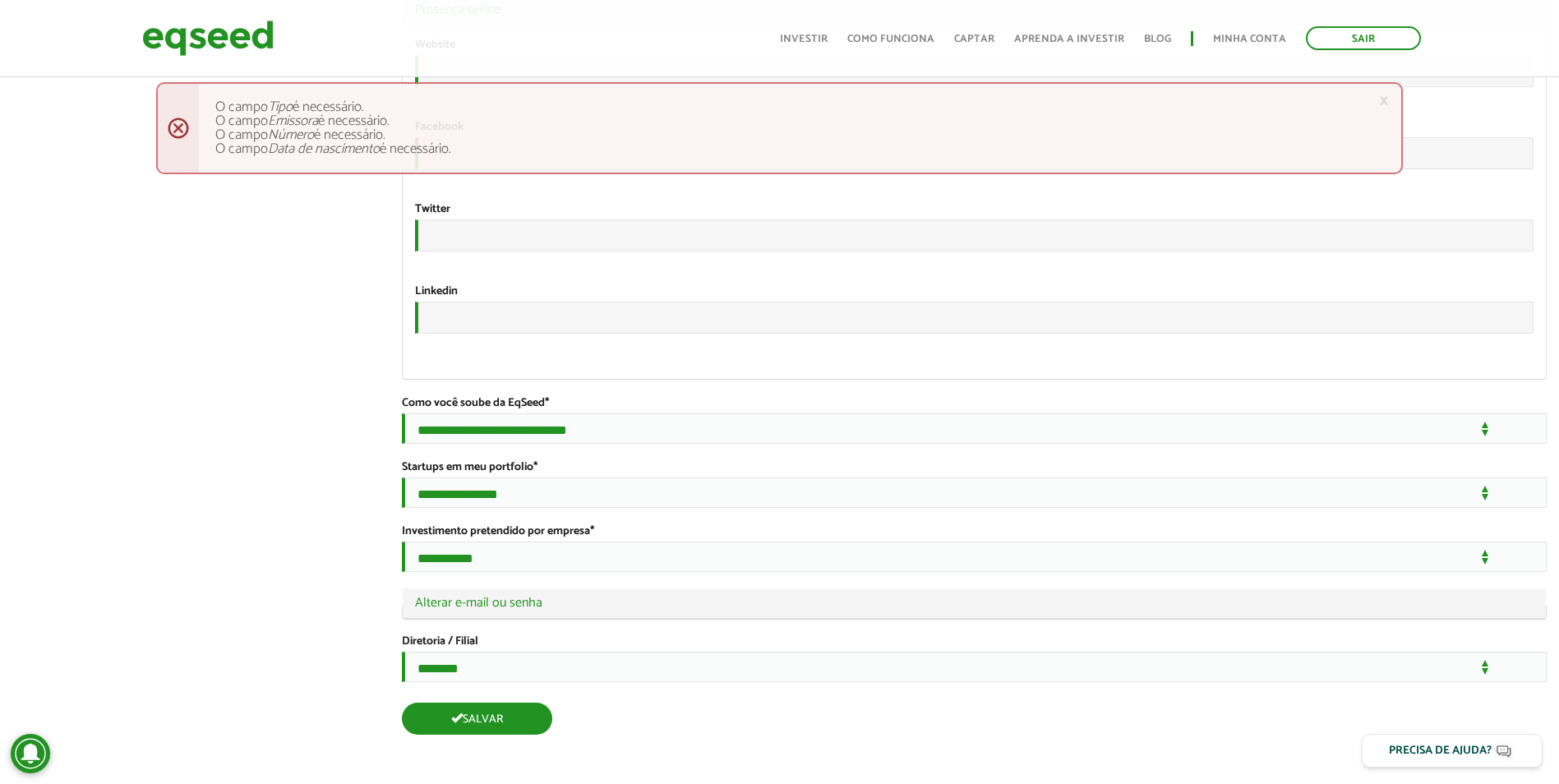 scroll, scrollTop: 2728, scrollLeft: 0, axis: vertical 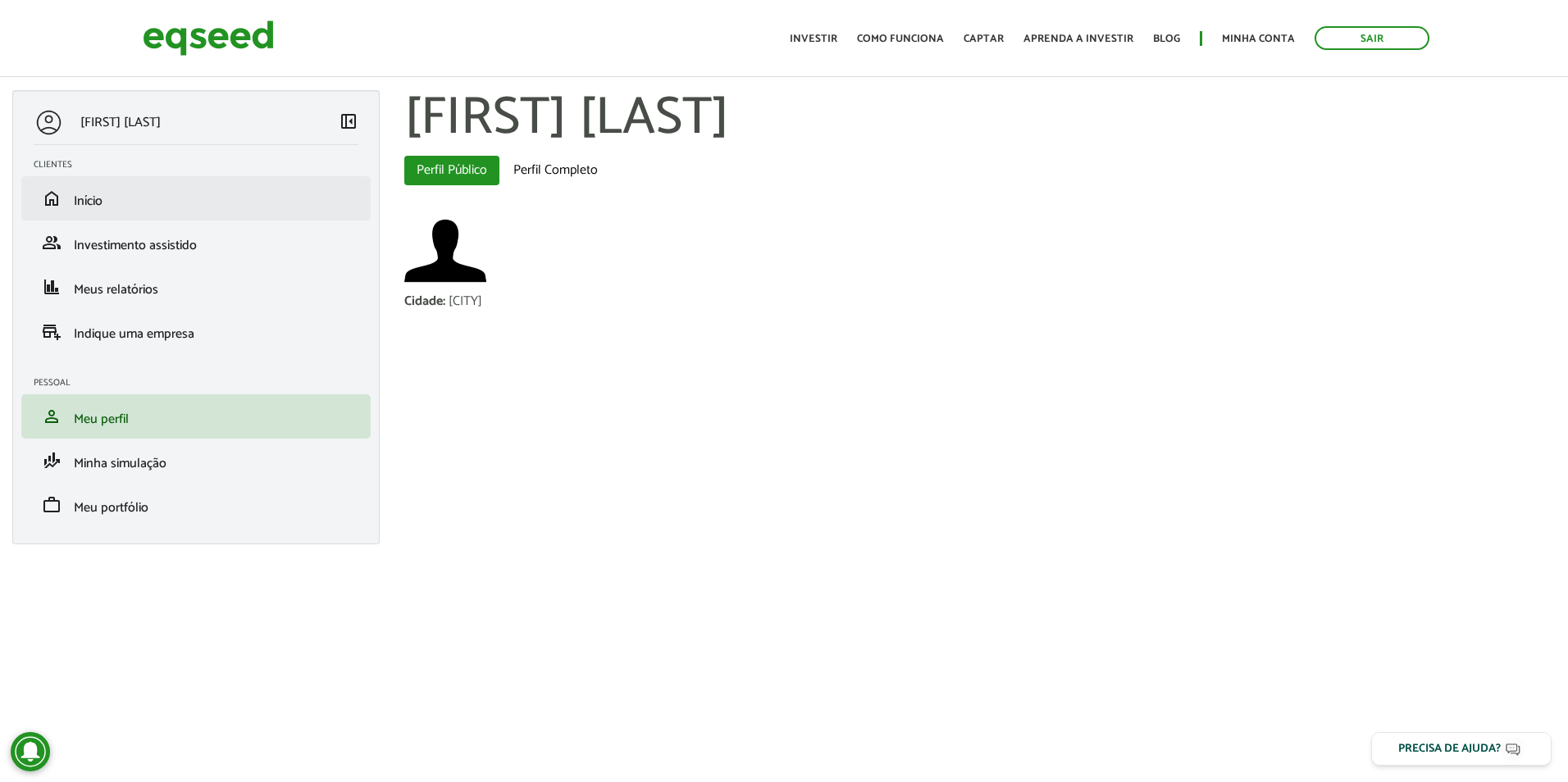 click on "home Início" at bounding box center [196, 198] 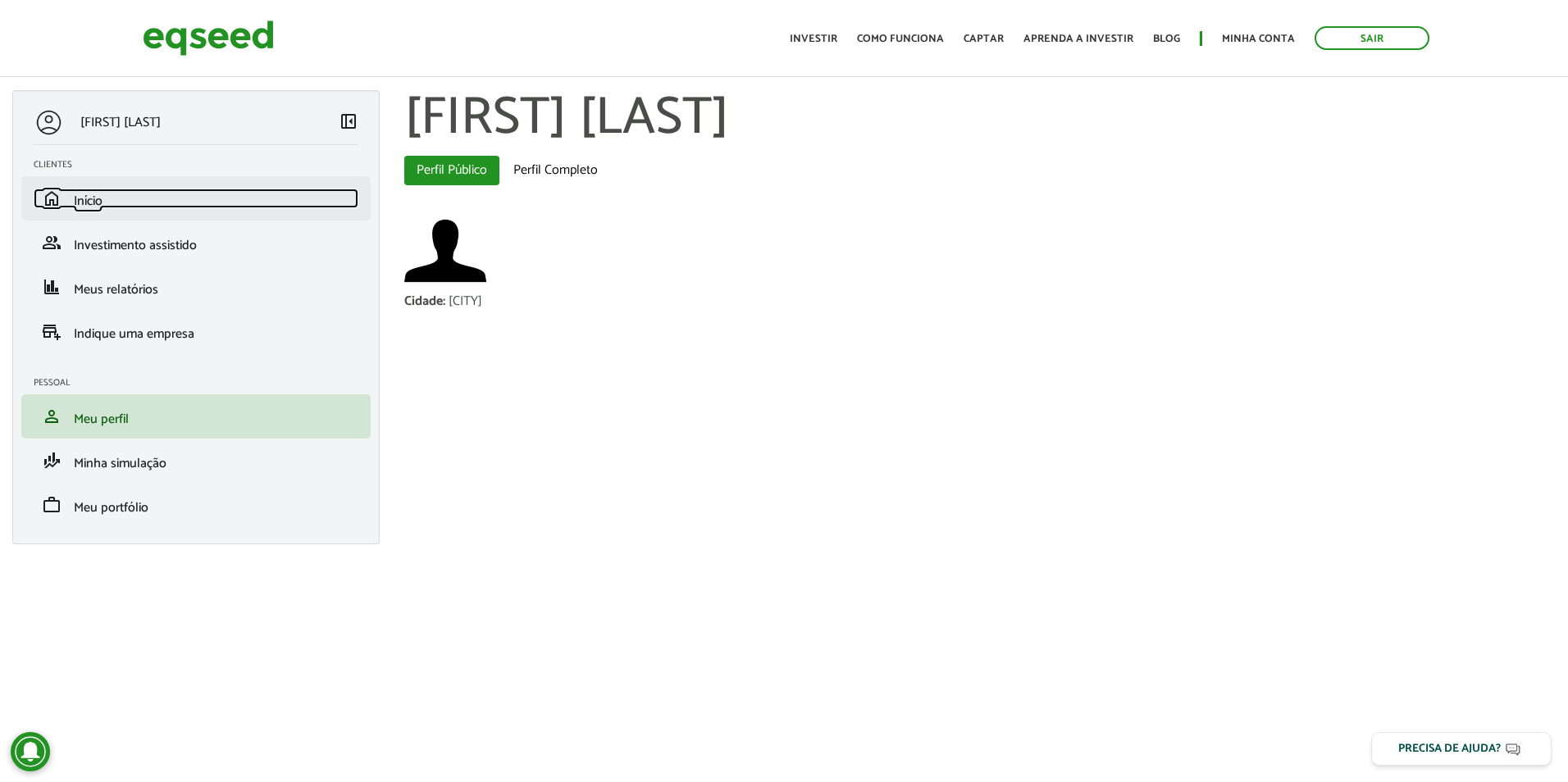click on "Início" at bounding box center (88, 201) 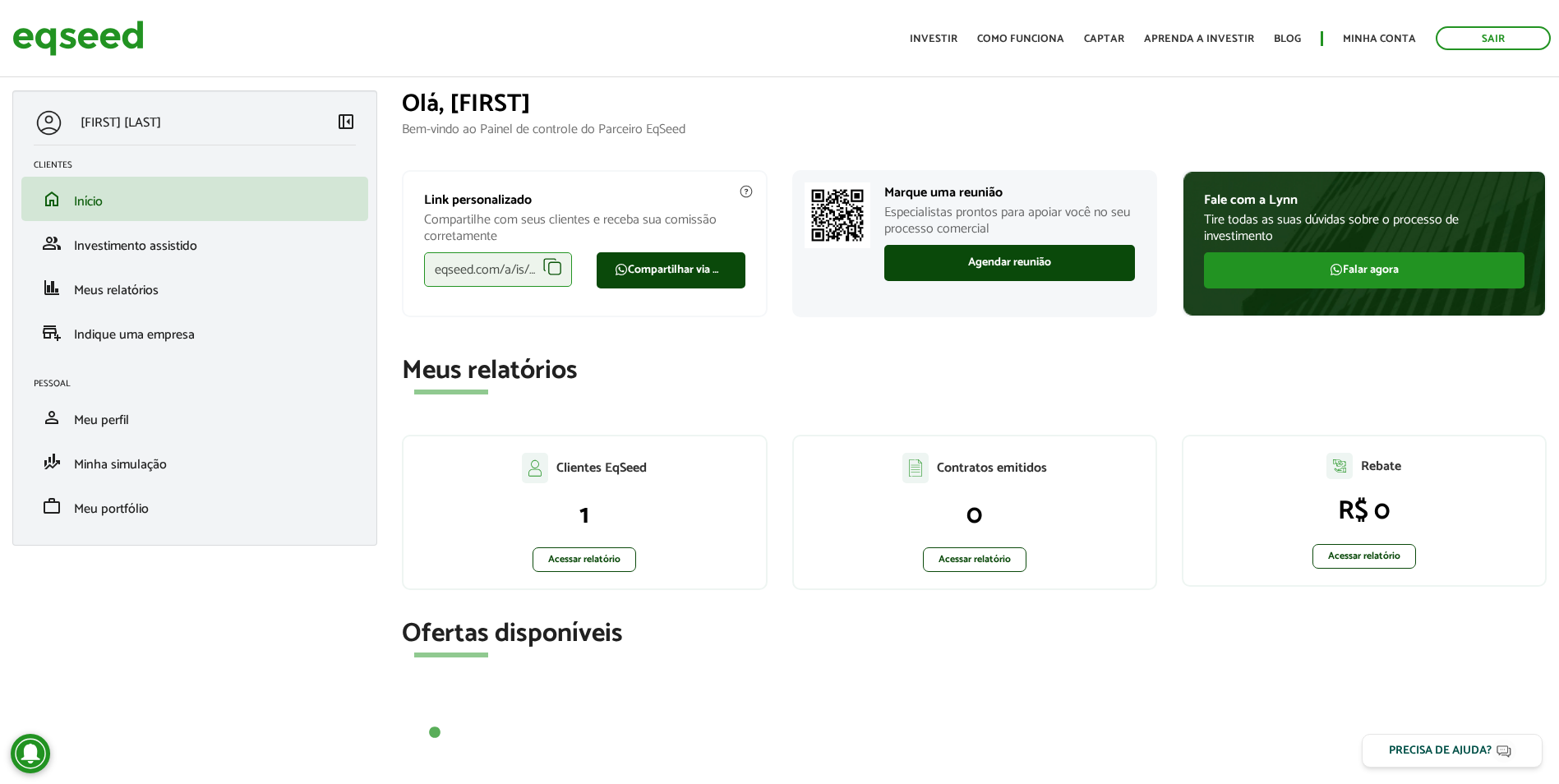 scroll, scrollTop: 0, scrollLeft: 0, axis: both 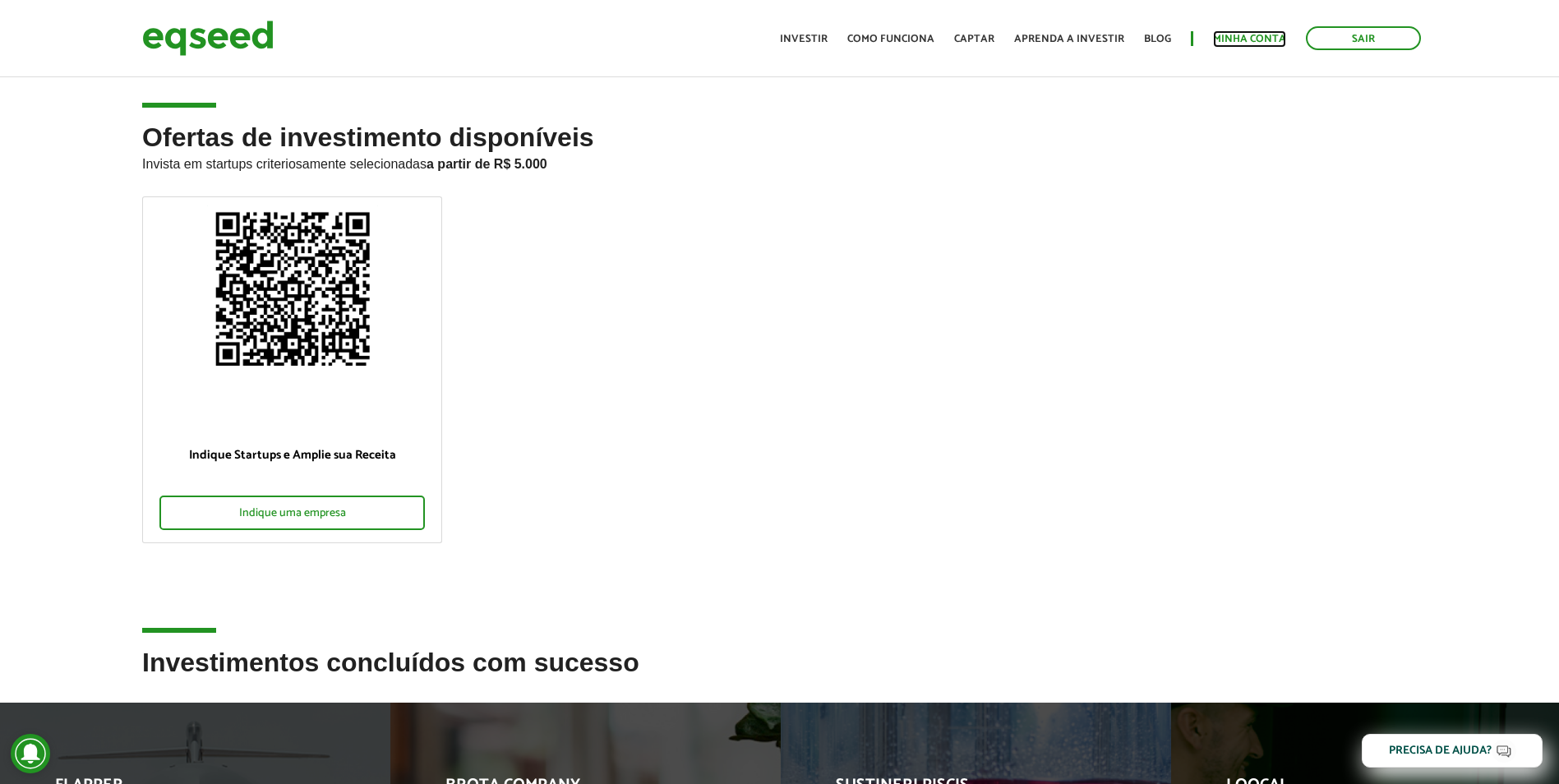 click on "Minha conta" at bounding box center [1249, 39] 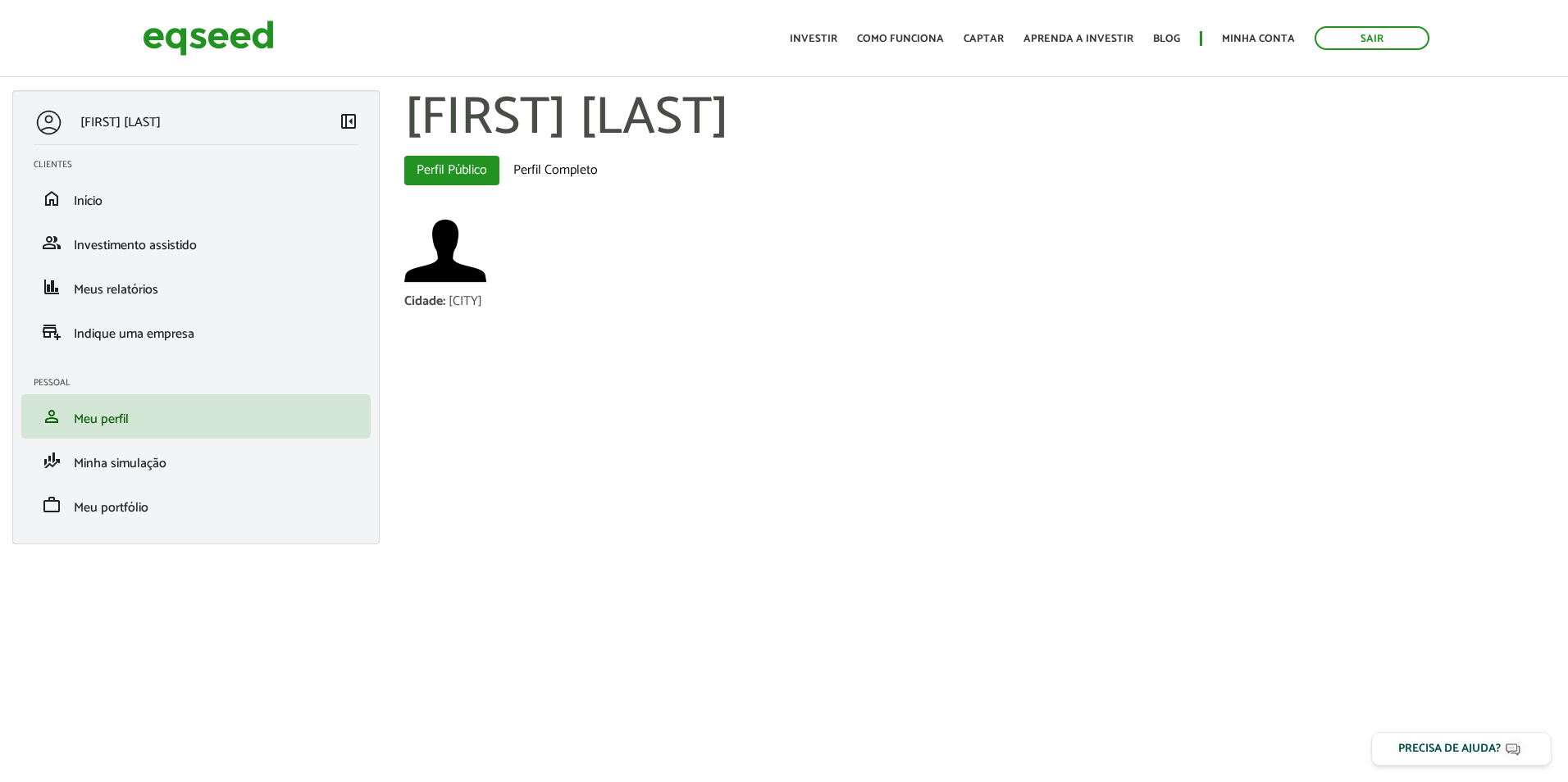 scroll, scrollTop: 0, scrollLeft: 0, axis: both 